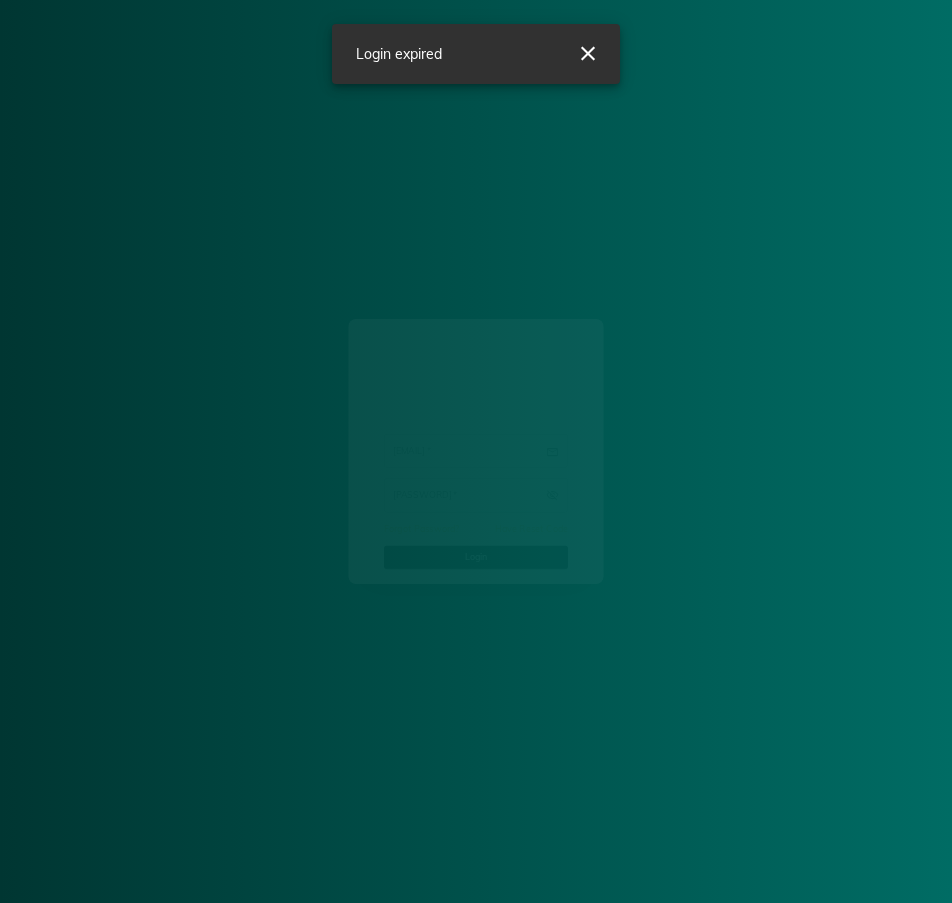 scroll, scrollTop: 0, scrollLeft: 0, axis: both 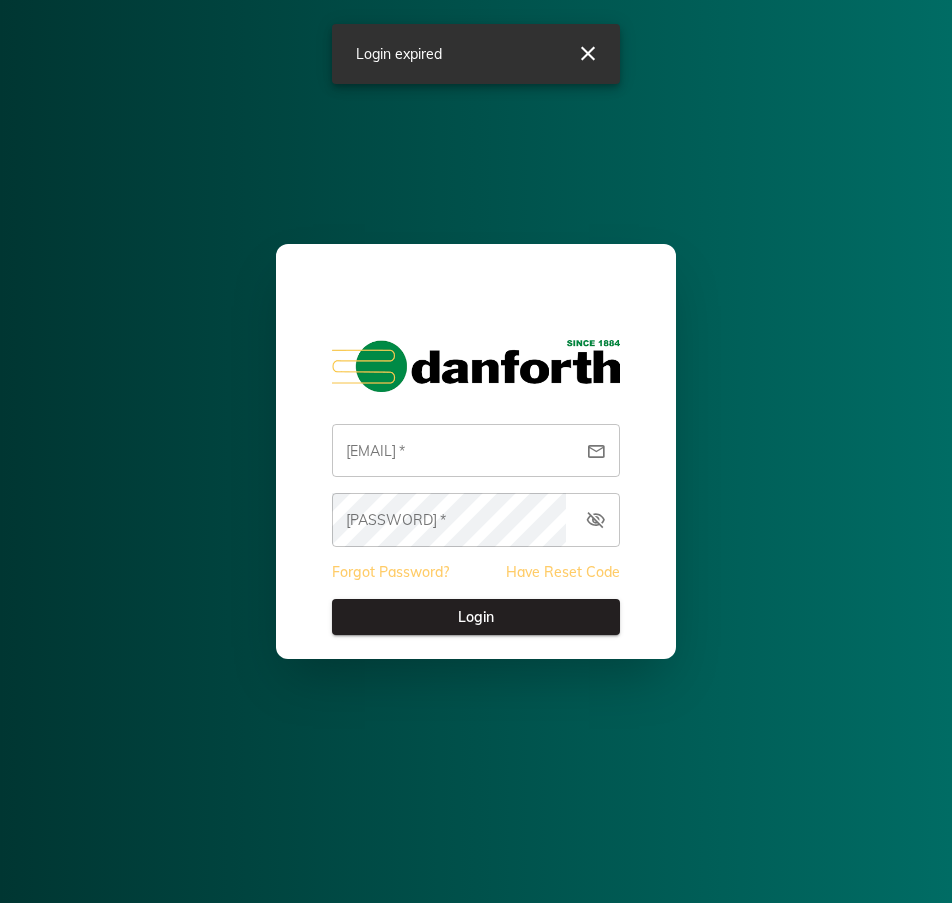 click at bounding box center [0, 903] 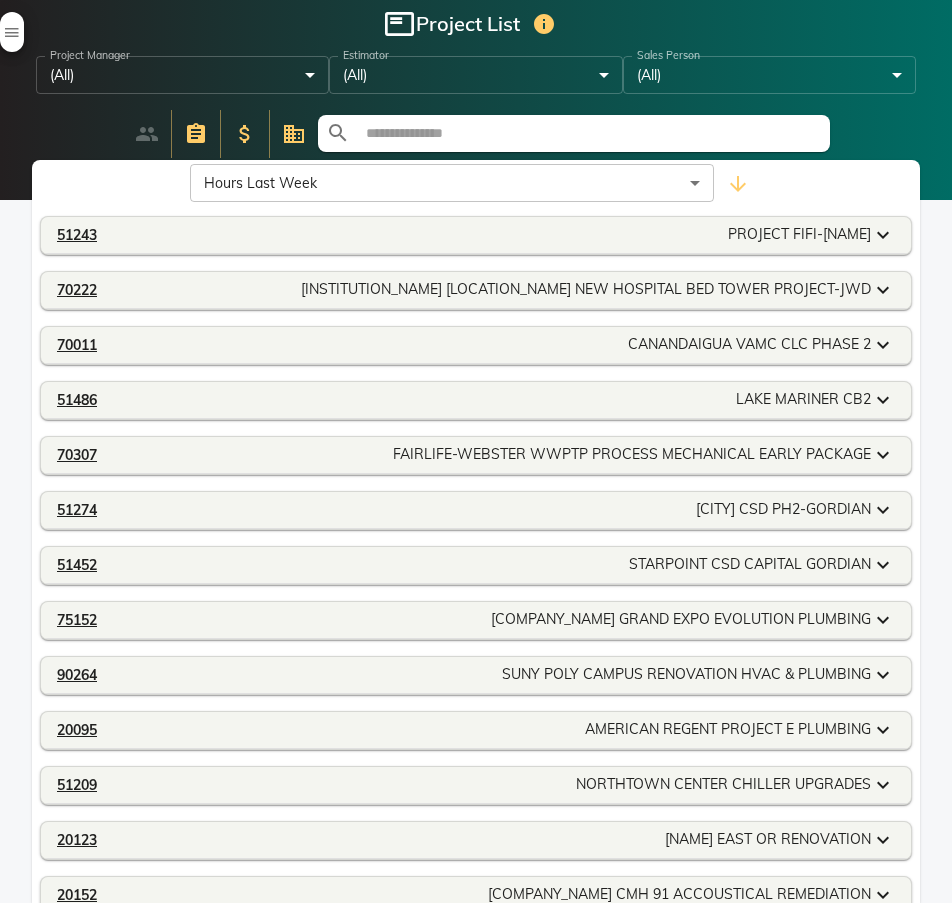 click on "Hours Last Week ****** ​" at bounding box center [476, 184] 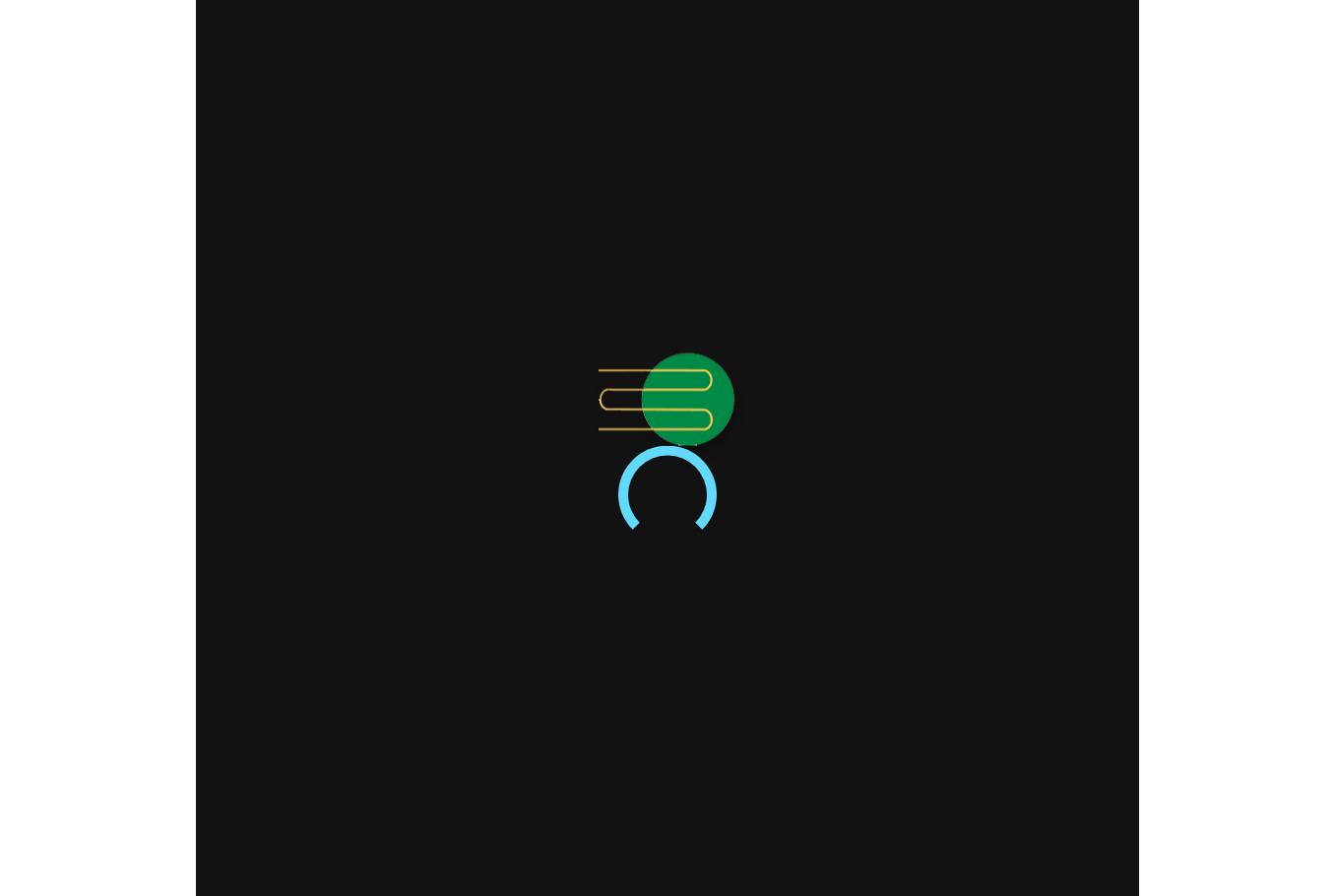 scroll, scrollTop: 0, scrollLeft: 0, axis: both 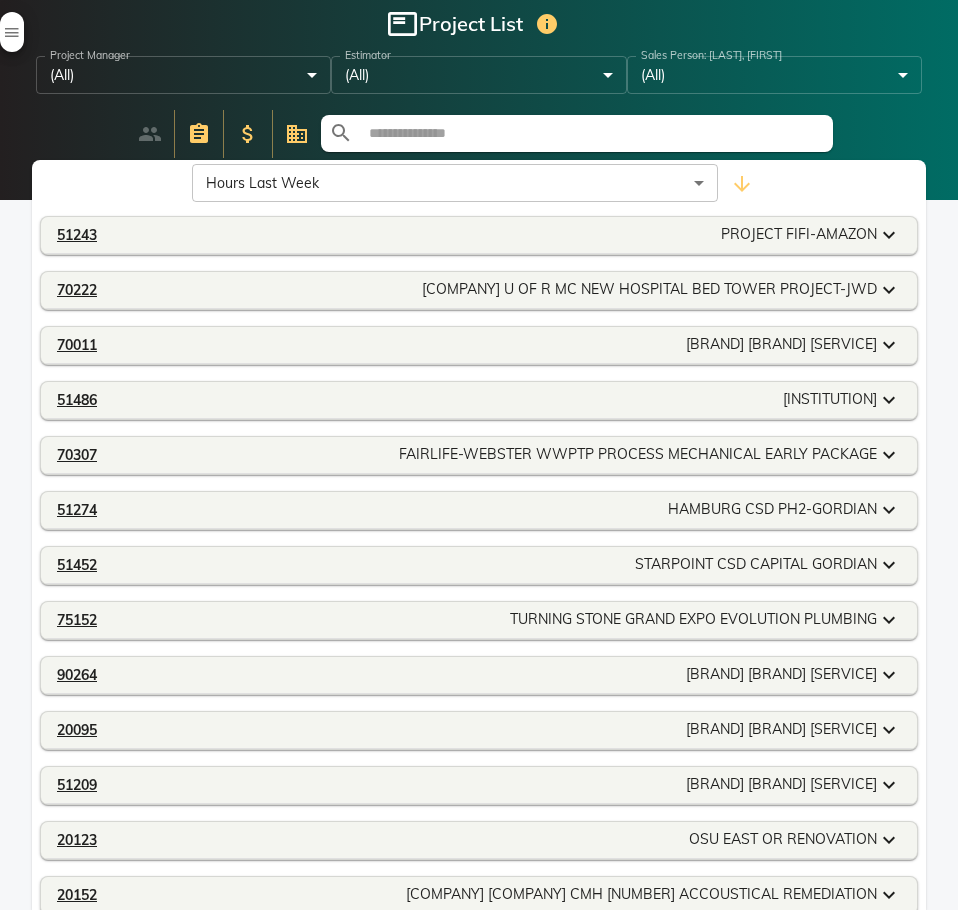 click at bounding box center [589, 134] 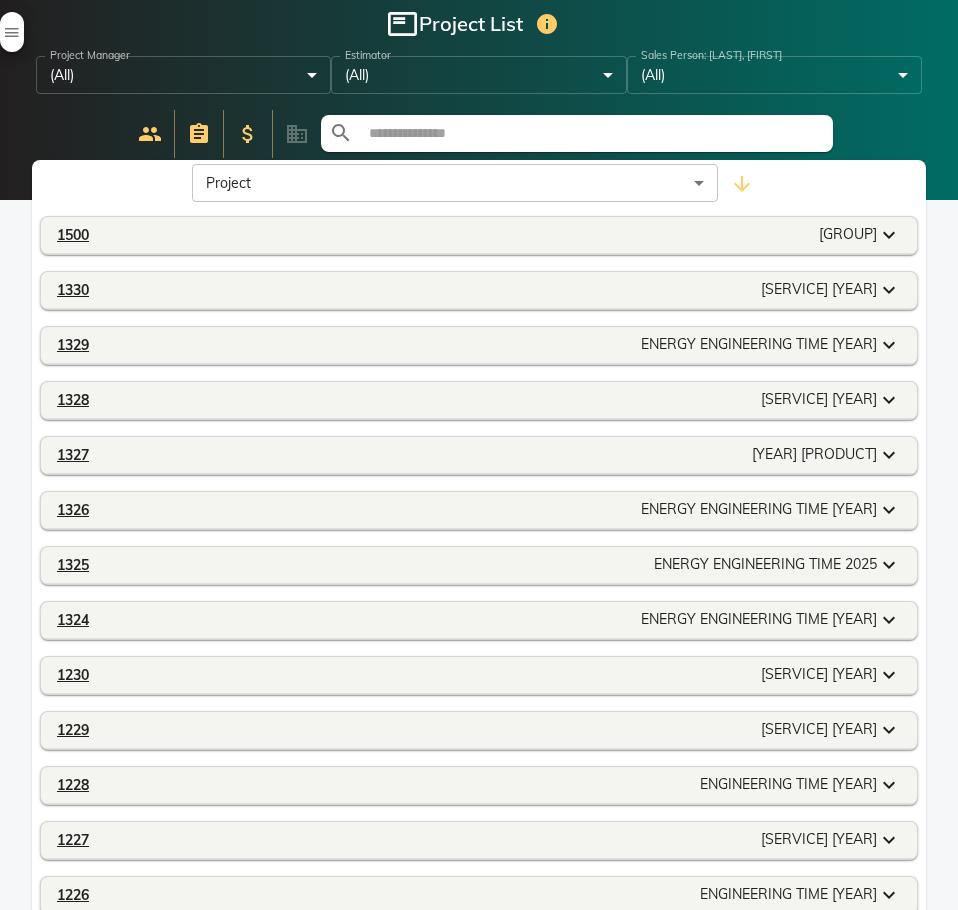click at bounding box center (589, 134) 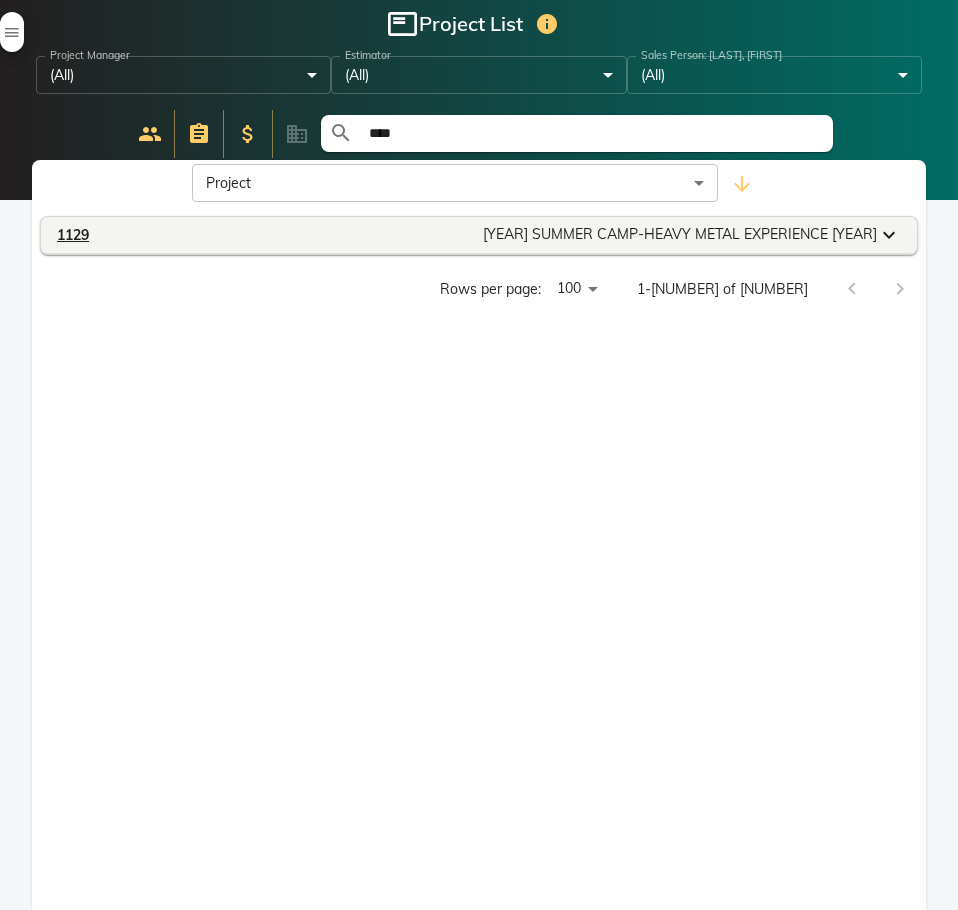 type on "****" 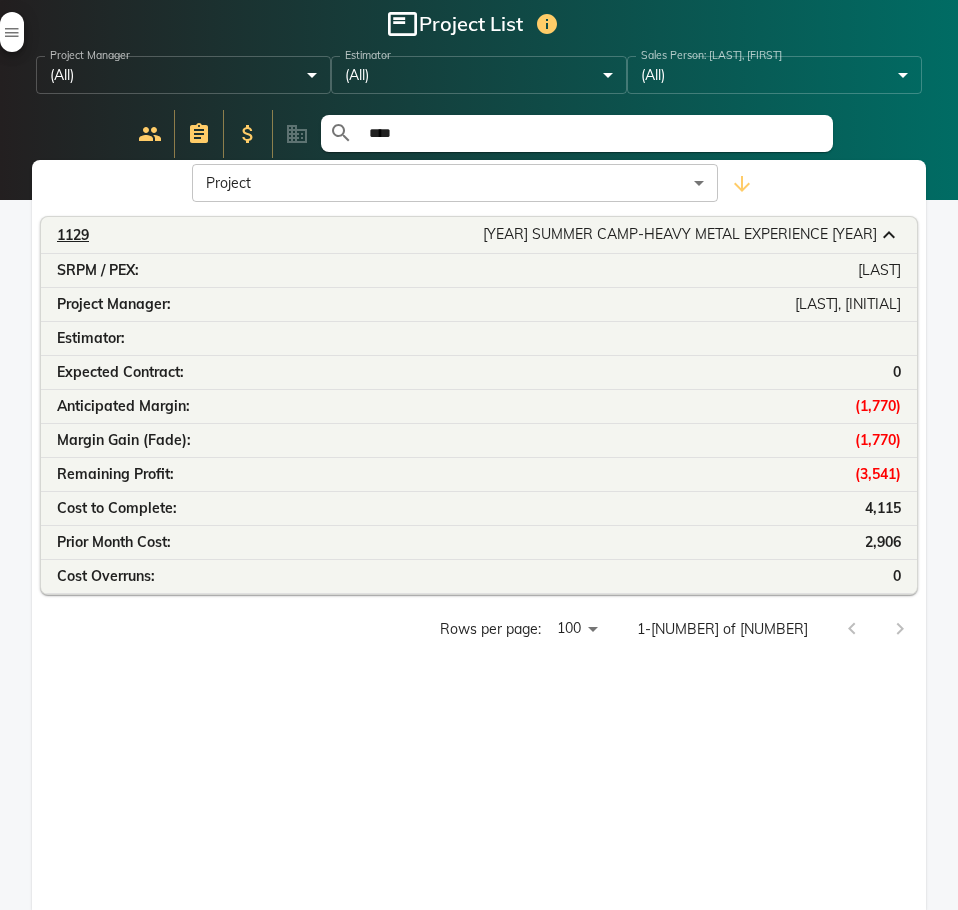 click on "TOTAL [NUMBER] [NUMBER] [NUMBER] [NUMBER] [NUMBER] ( [NUMBER] ) Project Project Description SRPM / PEX Project Manager Estimator Expected Contract Anticipated Margin Margin Gain (Fade) Remaining Profit Cost to Complete Prior Month Cost Cost Overruns 1129 HEAVY METAL SUMMER EXPERIENCE 2025 JRUDIC BEMENT, MIKE 0 ( 1,770 ) ( 1,770 ) ( 3,541 ) 4,115 2,906 0 Project **** ​ 1129 HEAVY METAL SUMMER EXPERIENCE 2025 SRPM / PEX : JRUDIC Project Manager : BEMENT, MIKE Estimator : Expected Contract : 0 Anticipated Margin : ( 1,770 ) Margin Gain (Fade) : ( 1,770 ) Remaining Profit : ( 3,541 ) Cost to Complete : 4,115 Prior Month Cost : 2,906 Cost Overruns : 0 Rows per page: 100 *** 1-2 of 2" at bounding box center [479, 535] 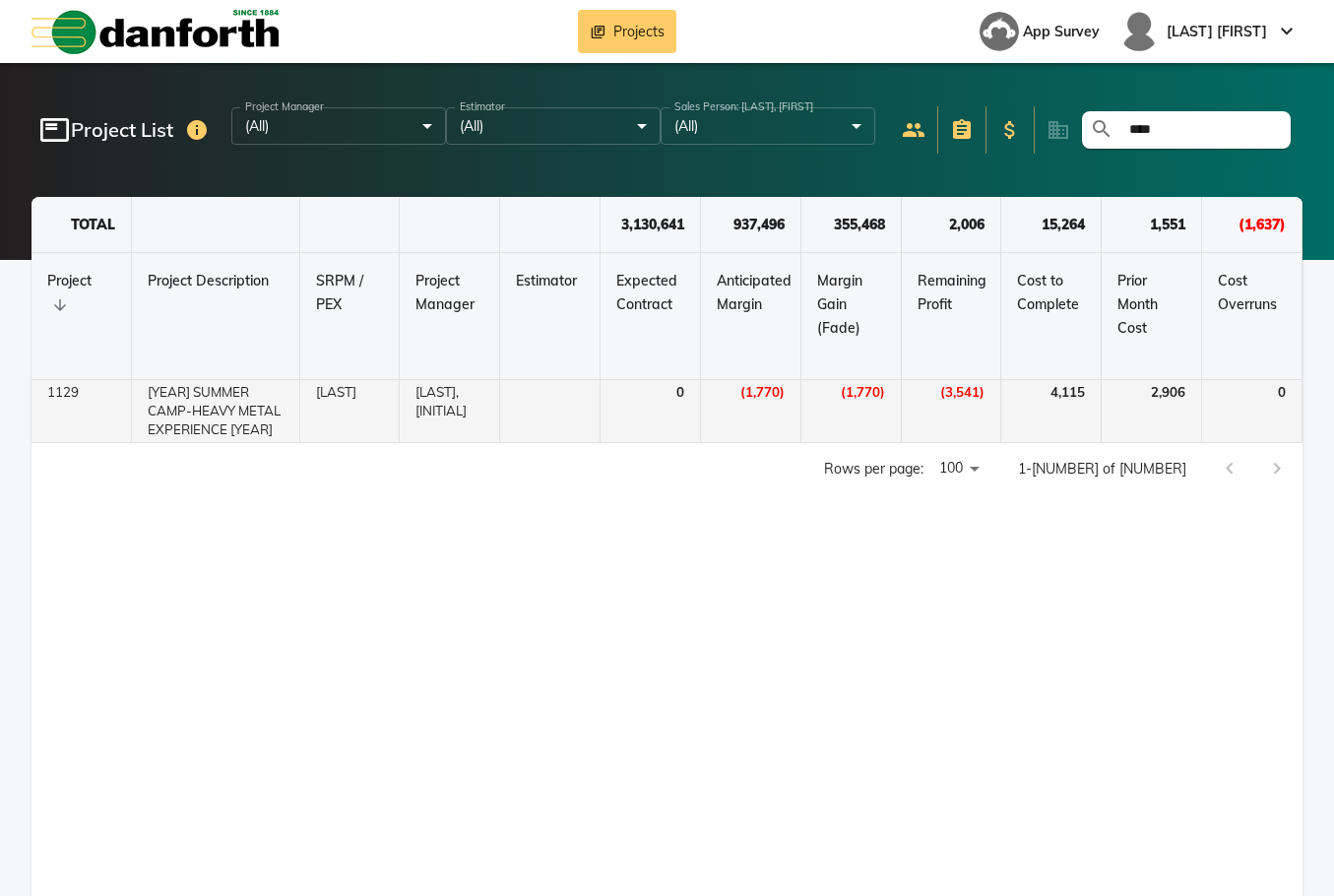 click at bounding box center [550, 412] 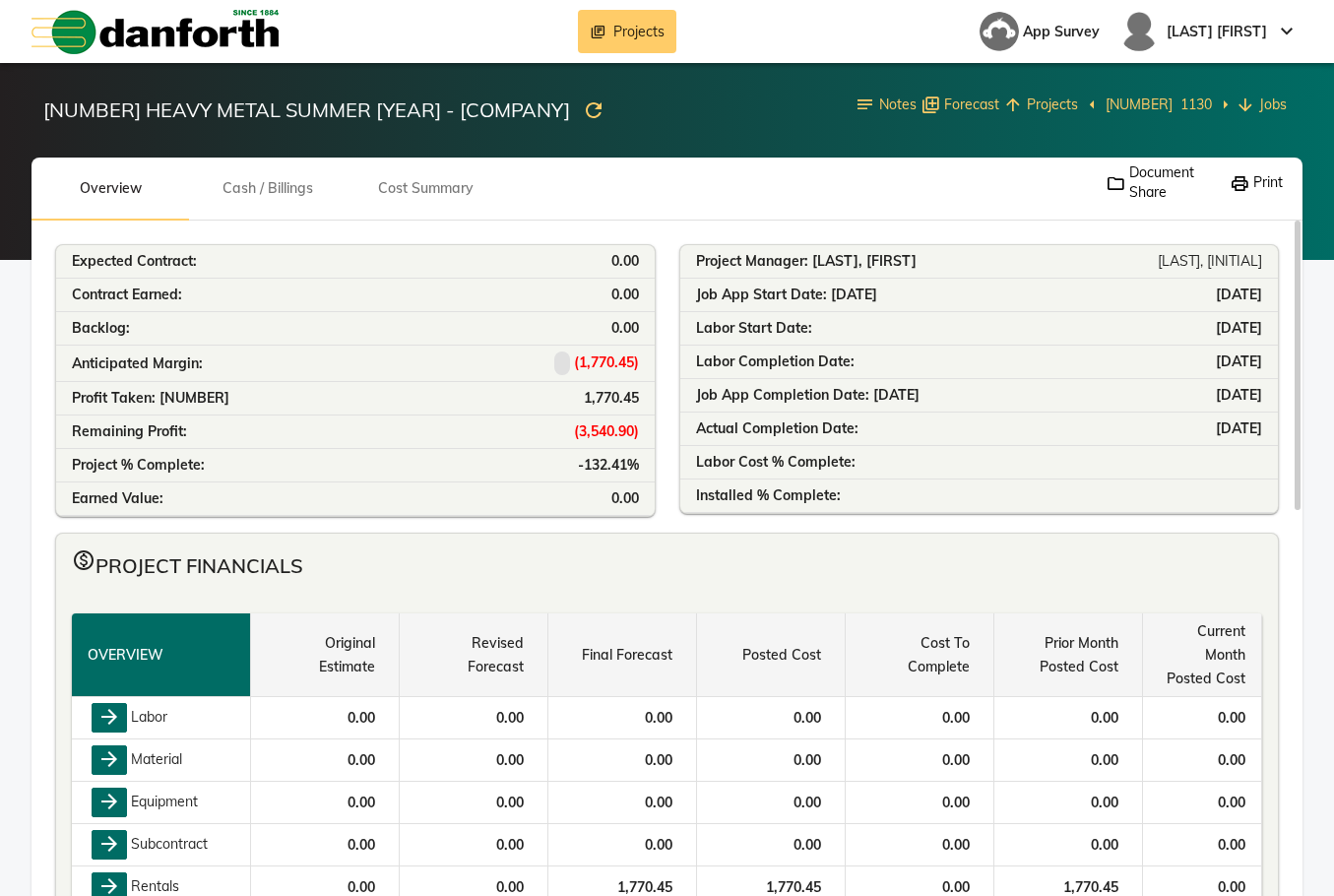 click at bounding box center [542, 262] 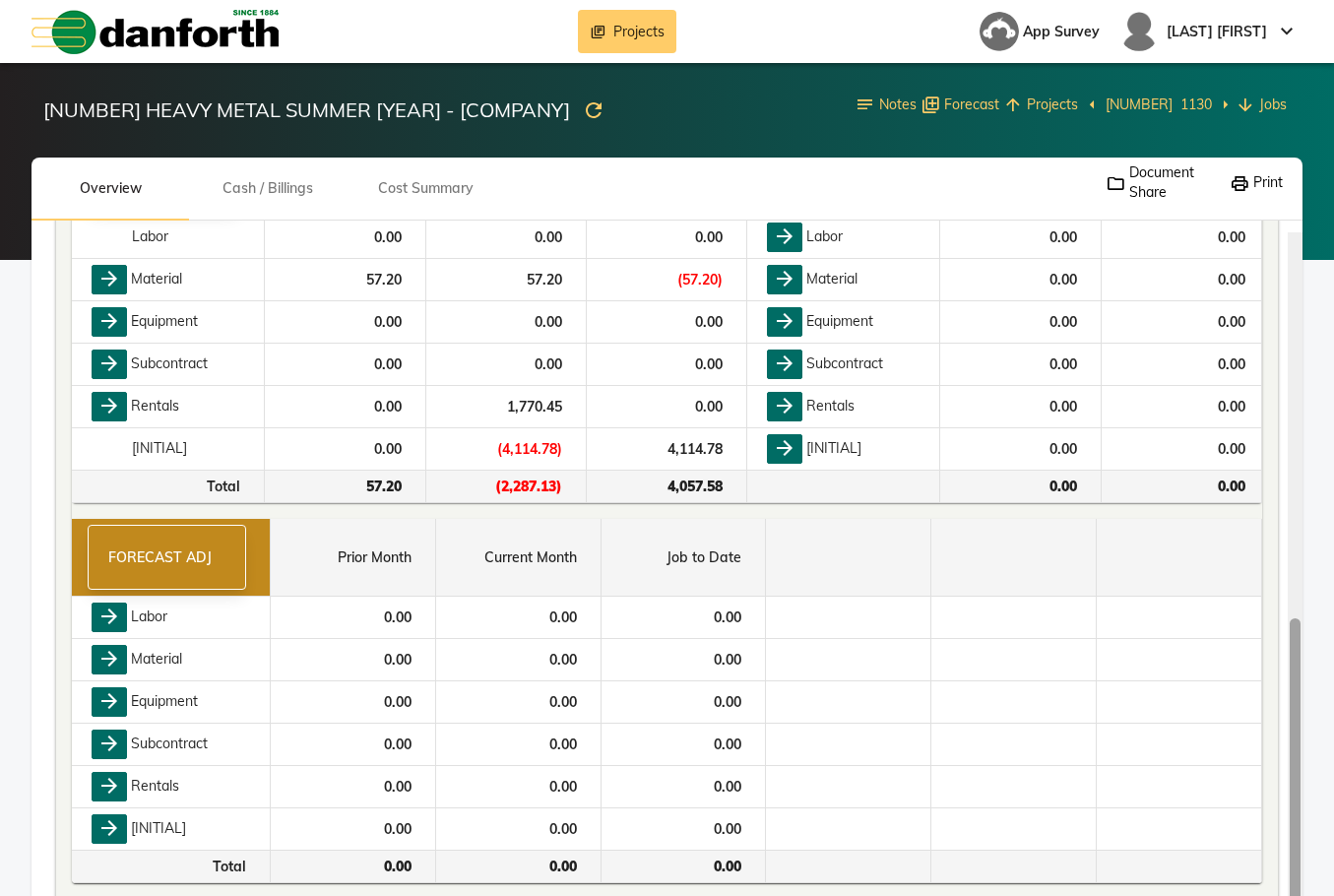scroll, scrollTop: 896, scrollLeft: 0, axis: vertical 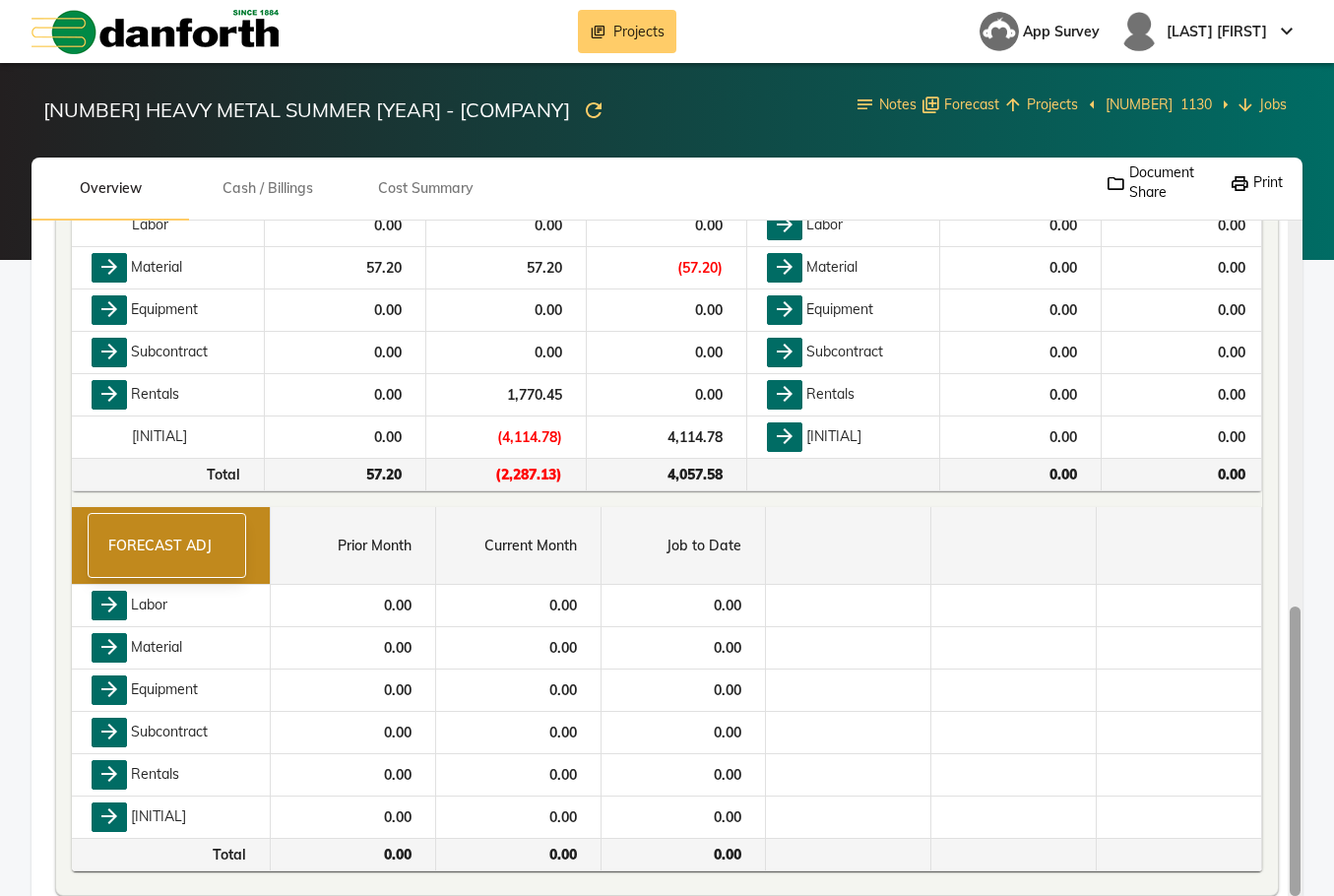 drag, startPoint x: 1299, startPoint y: 313, endPoint x: 1319, endPoint y: 771, distance: 458.43647 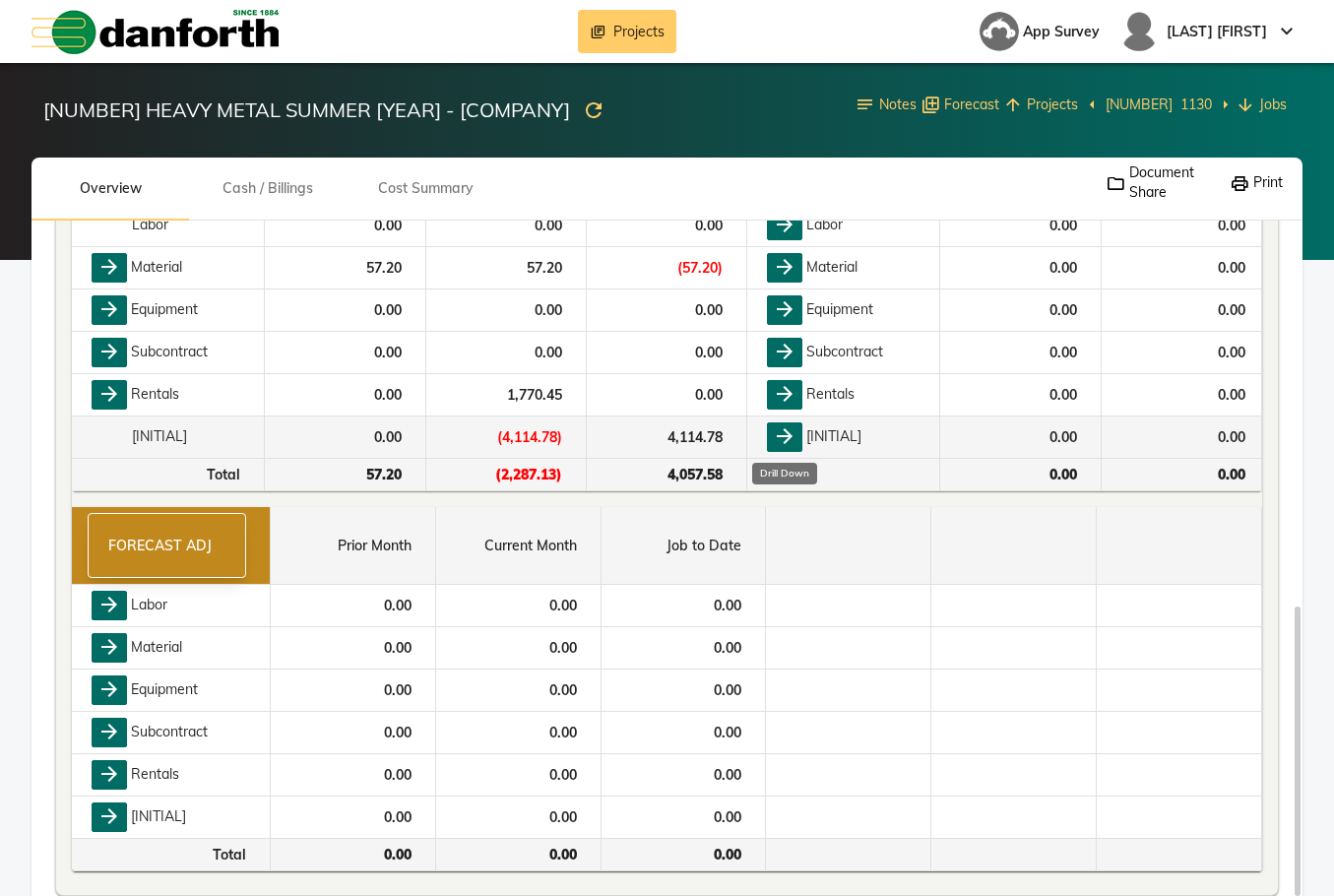 click on "arrow_forward" at bounding box center (785, 437) 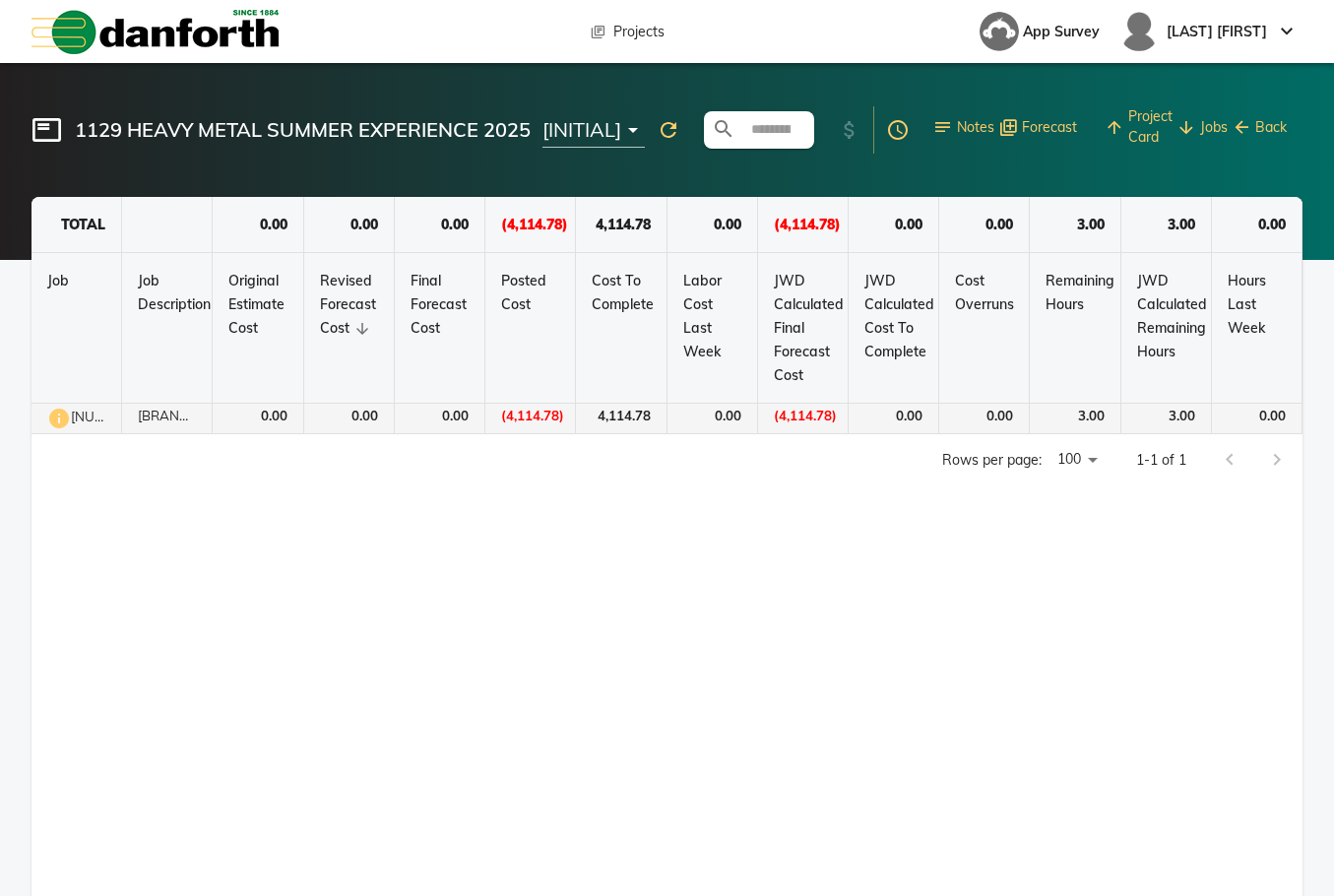 click on "[BRAND] [MONTH] [YEAR]" at bounding box center [167, 418] 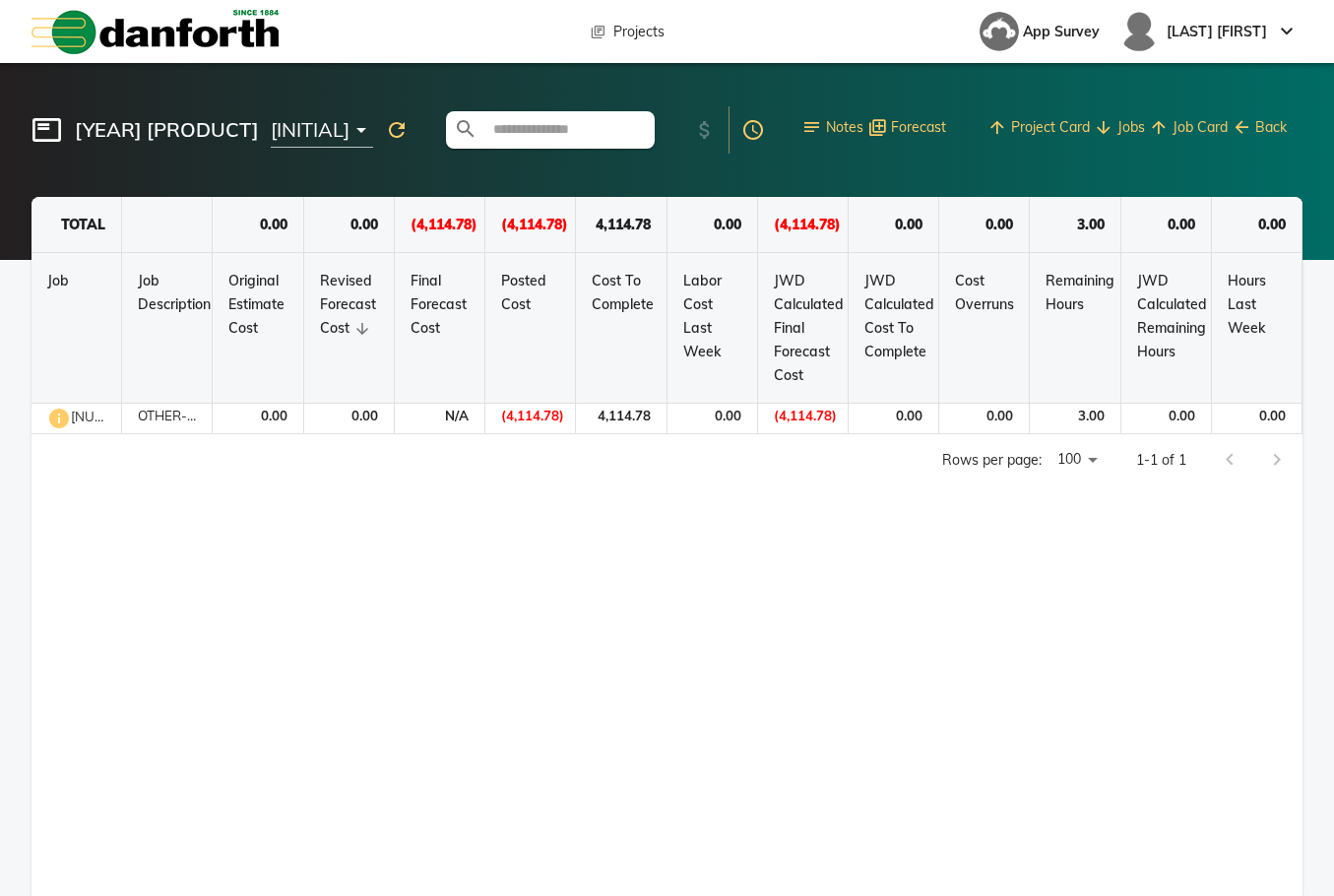 click on "OTHER-     -   -6" at bounding box center [167, 418] 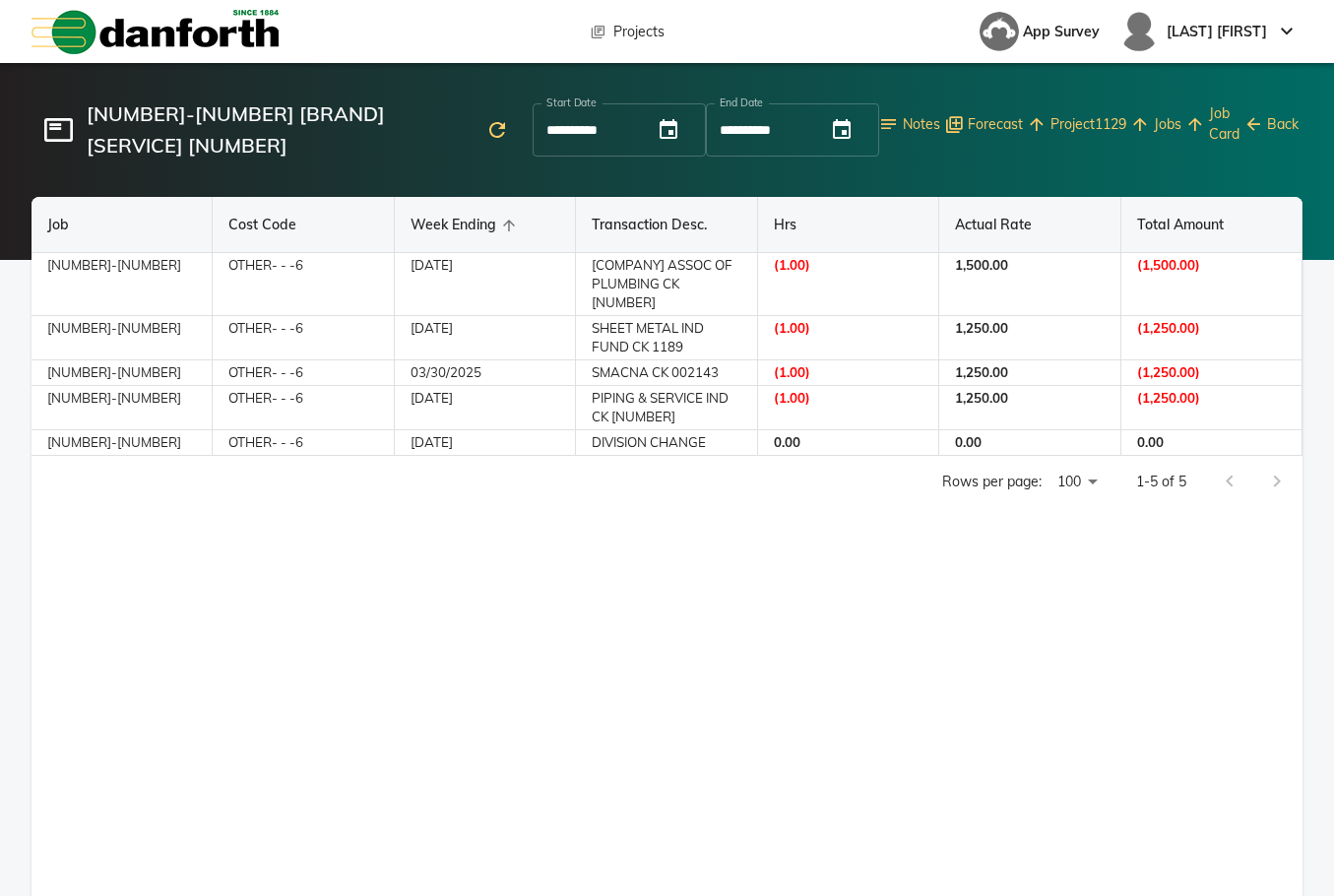 click on "**********" at bounding box center (667, 546) 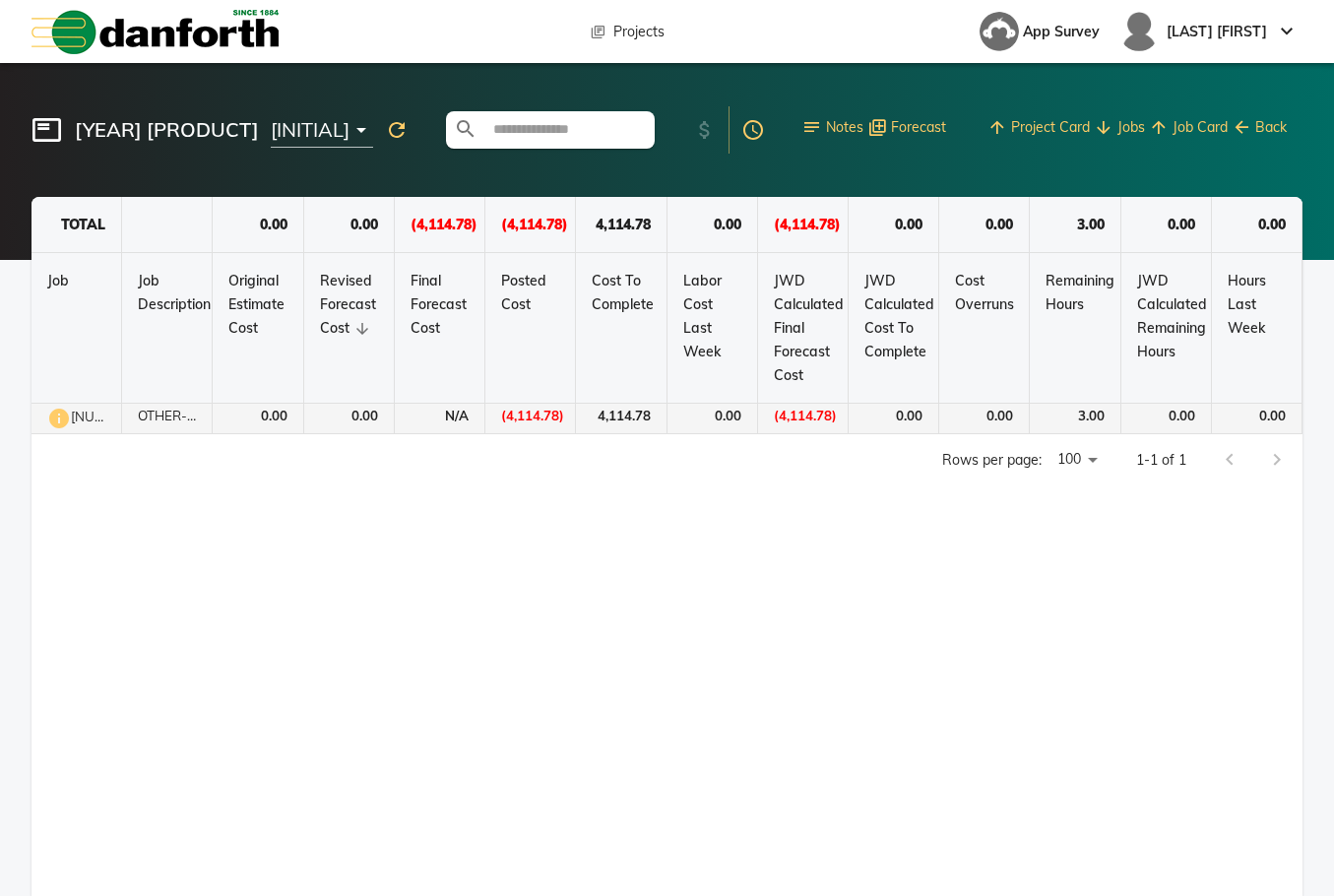 click on "[NUMBER]-[NUMBER]" at bounding box center [77, 418] 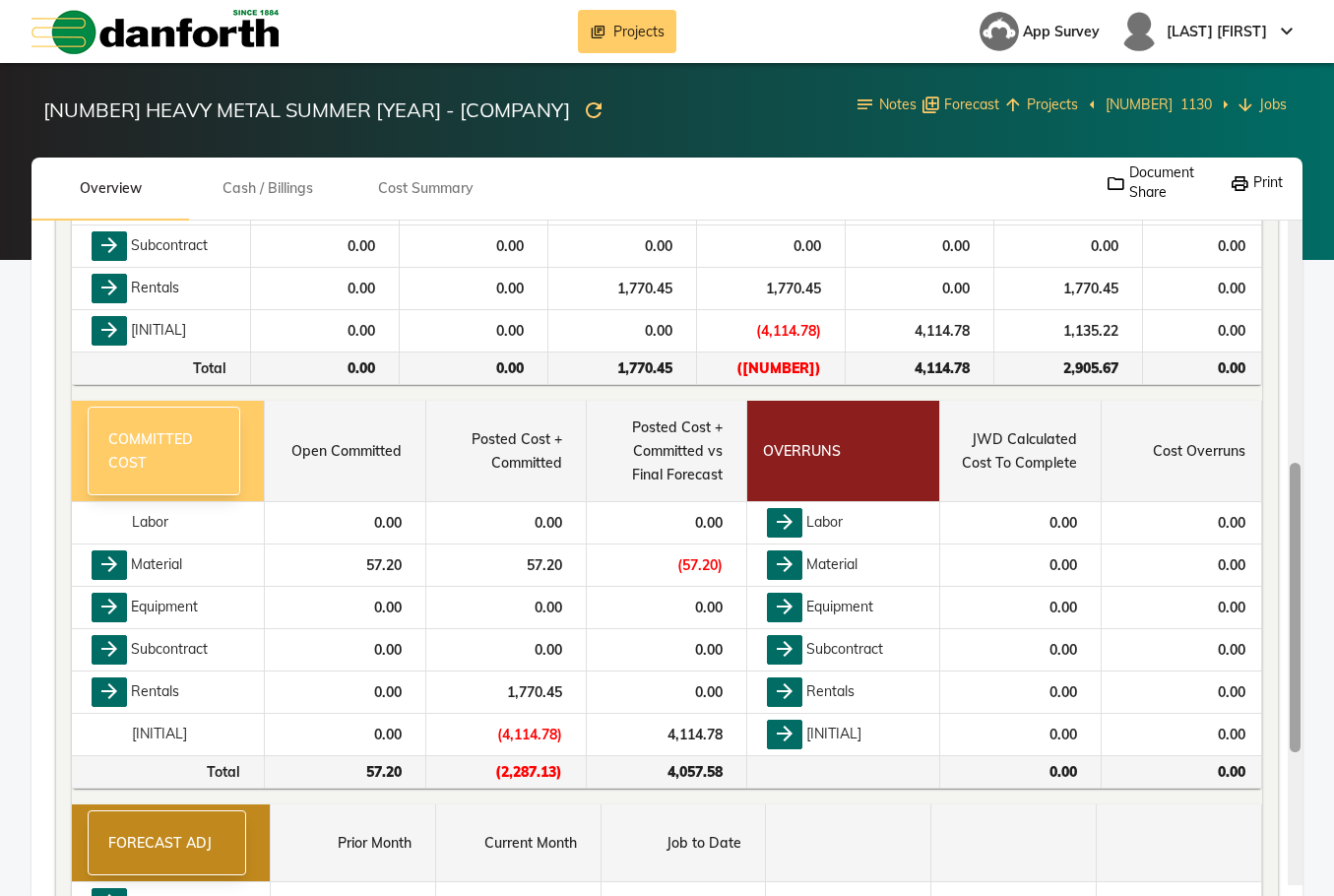 scroll, scrollTop: 588, scrollLeft: 0, axis: vertical 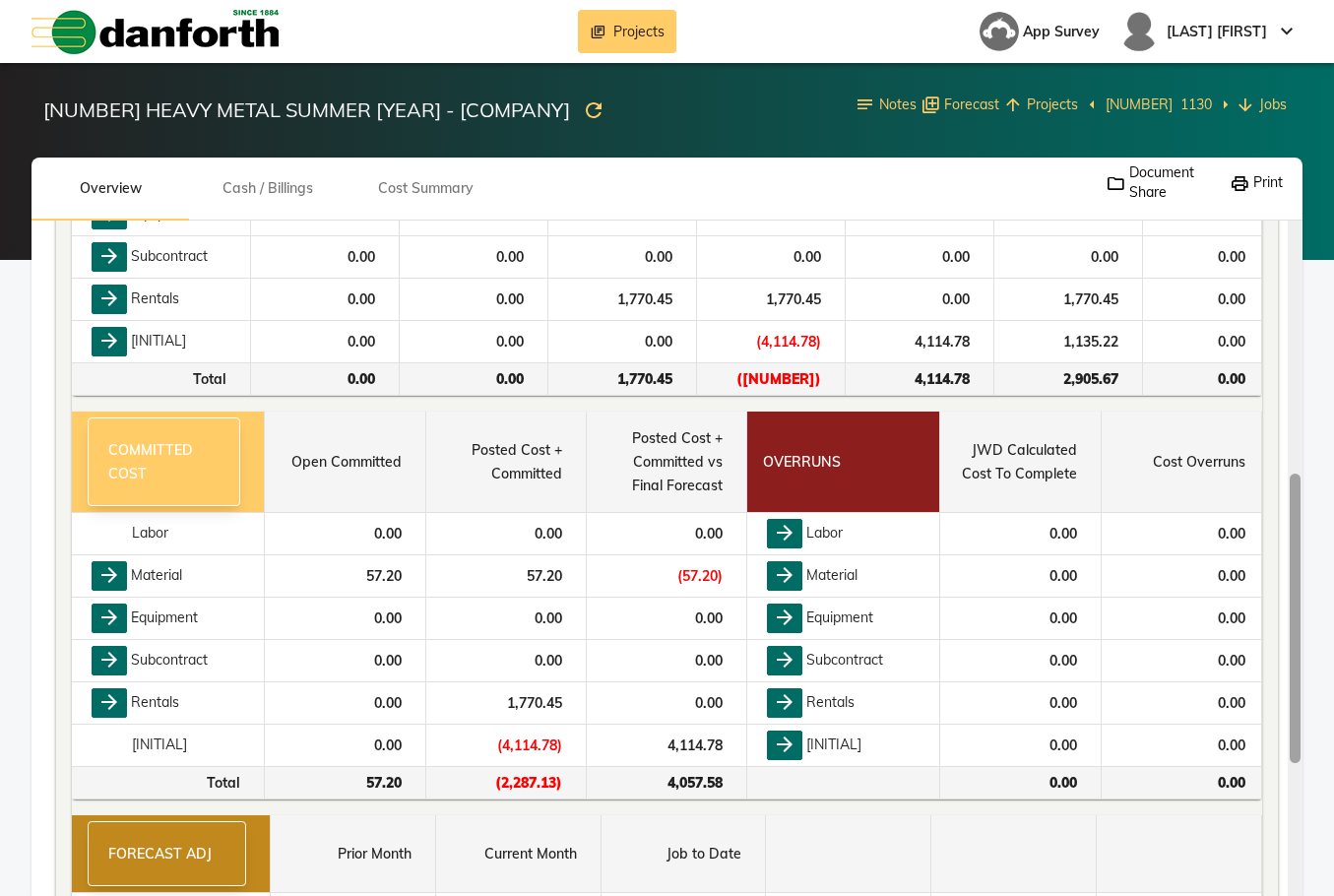 drag, startPoint x: 1293, startPoint y: 400, endPoint x: 1326, endPoint y: 653, distance: 255.1431 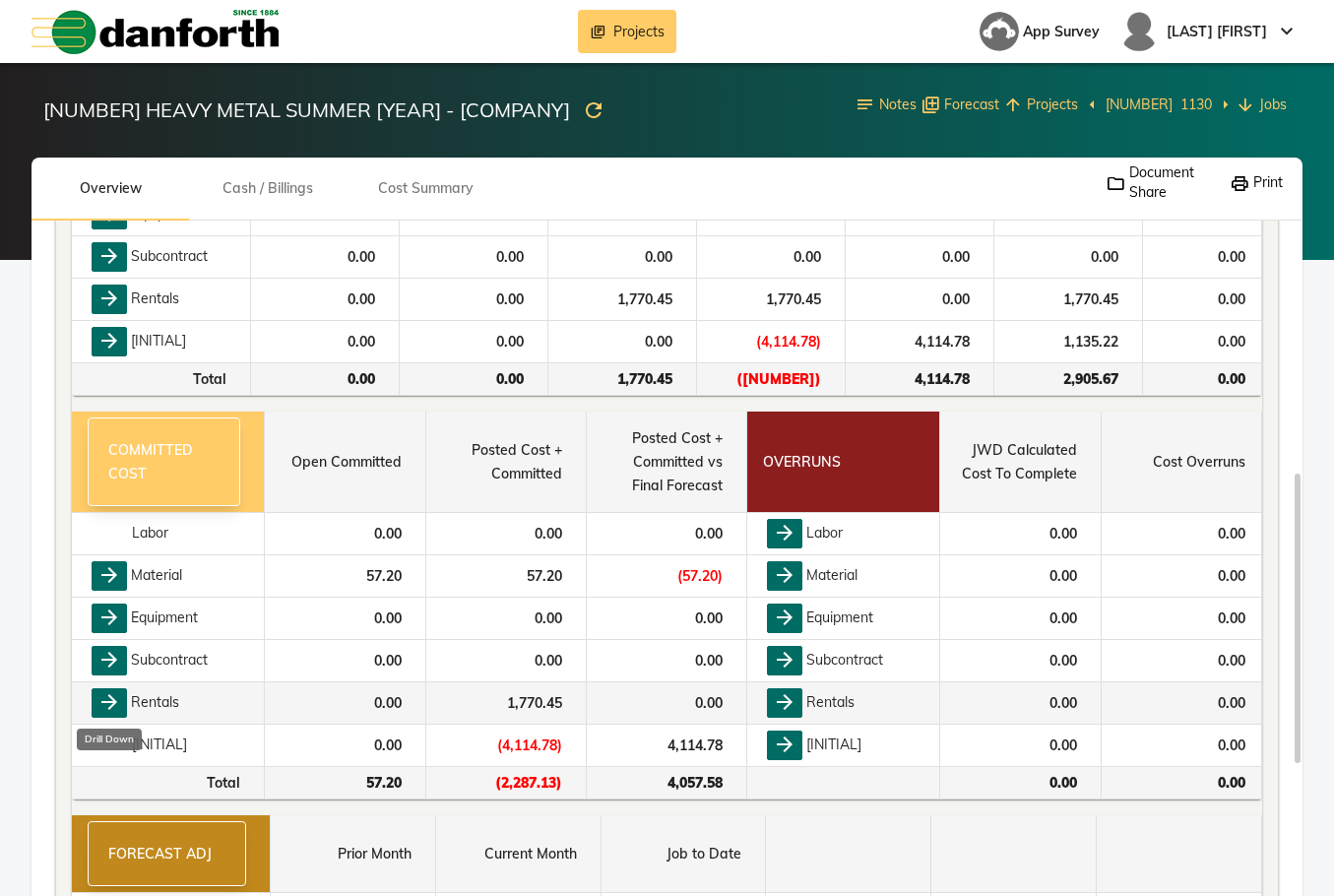 click on "arrow_forward" at bounding box center (109, 703) 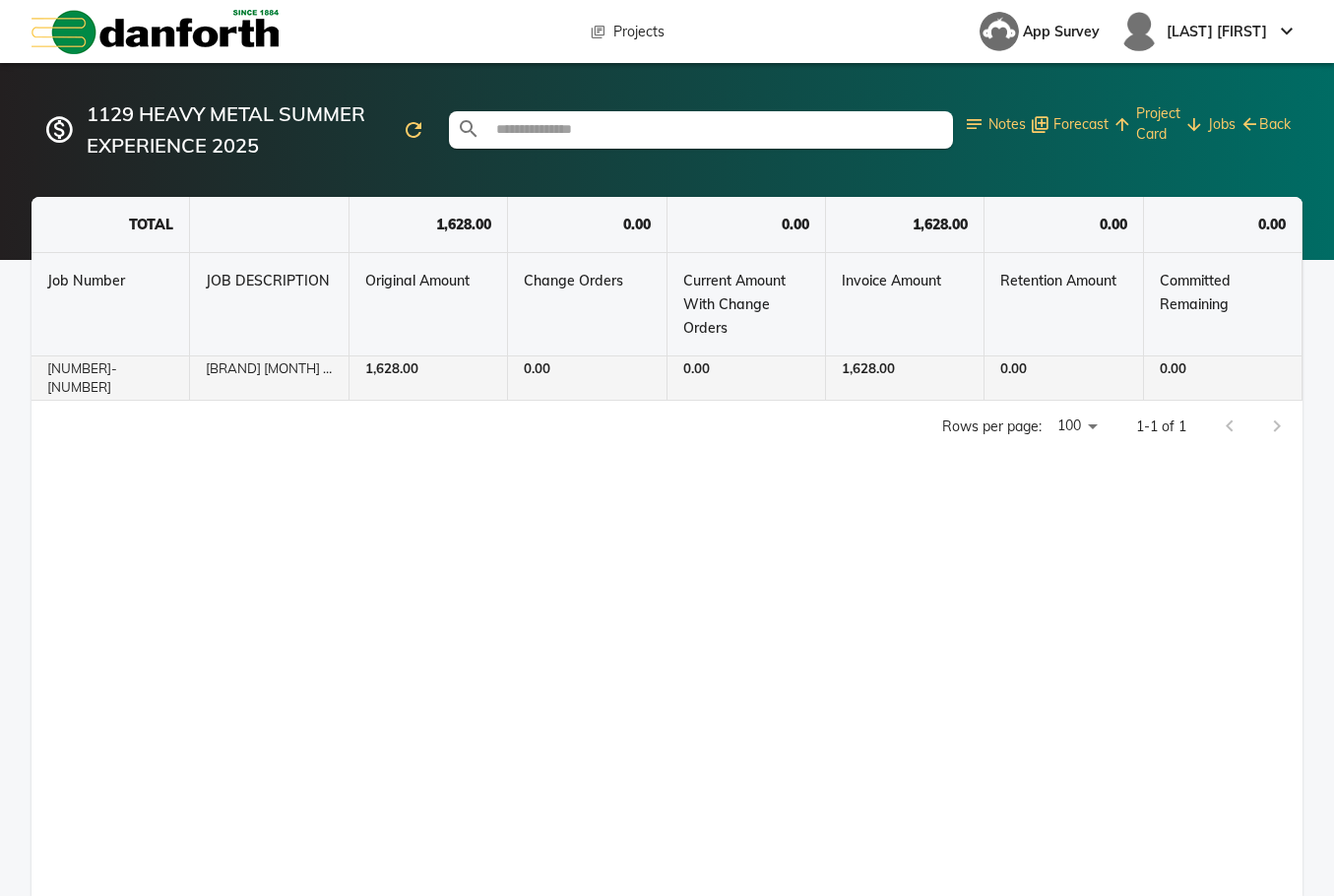 click on "[BRAND] [MONTH] [YEAR]" at bounding box center [269, 378] 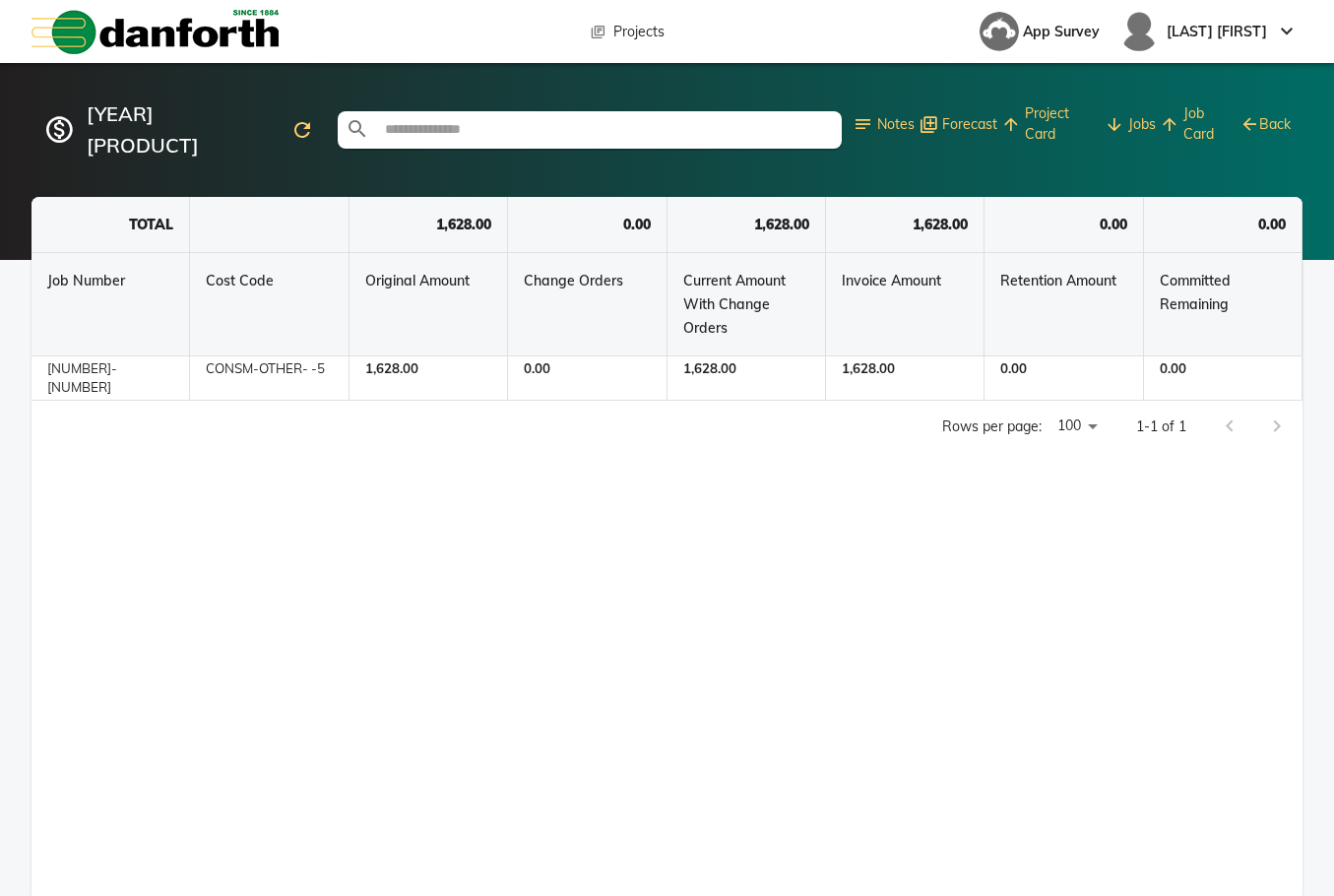 click on "CONSM-OTHER-   -5" at bounding box center (269, 378) 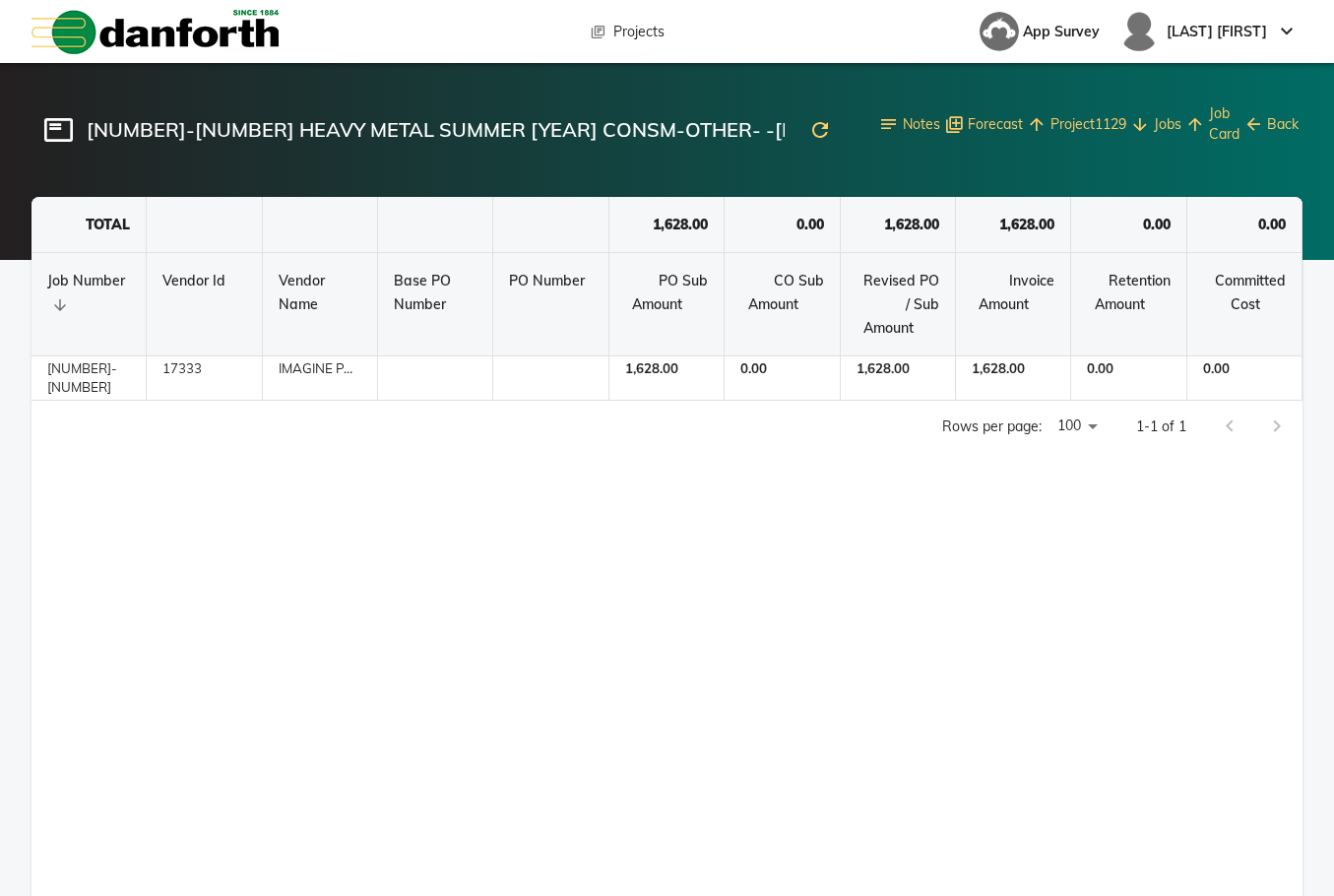 click on "IMAGINE PACK" at bounding box center [320, 378] 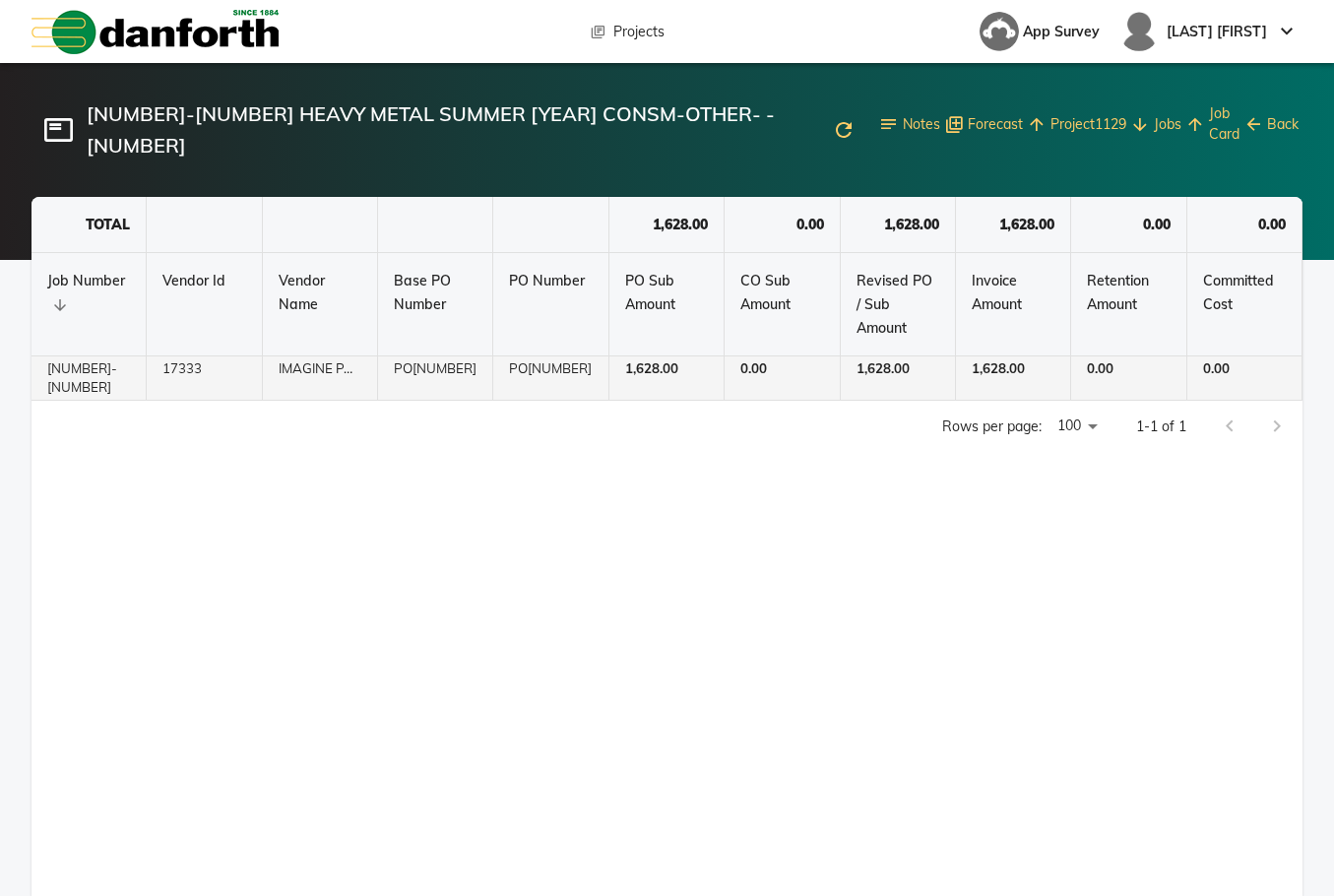 click on "IMAGINE PACK" at bounding box center (320, 378) 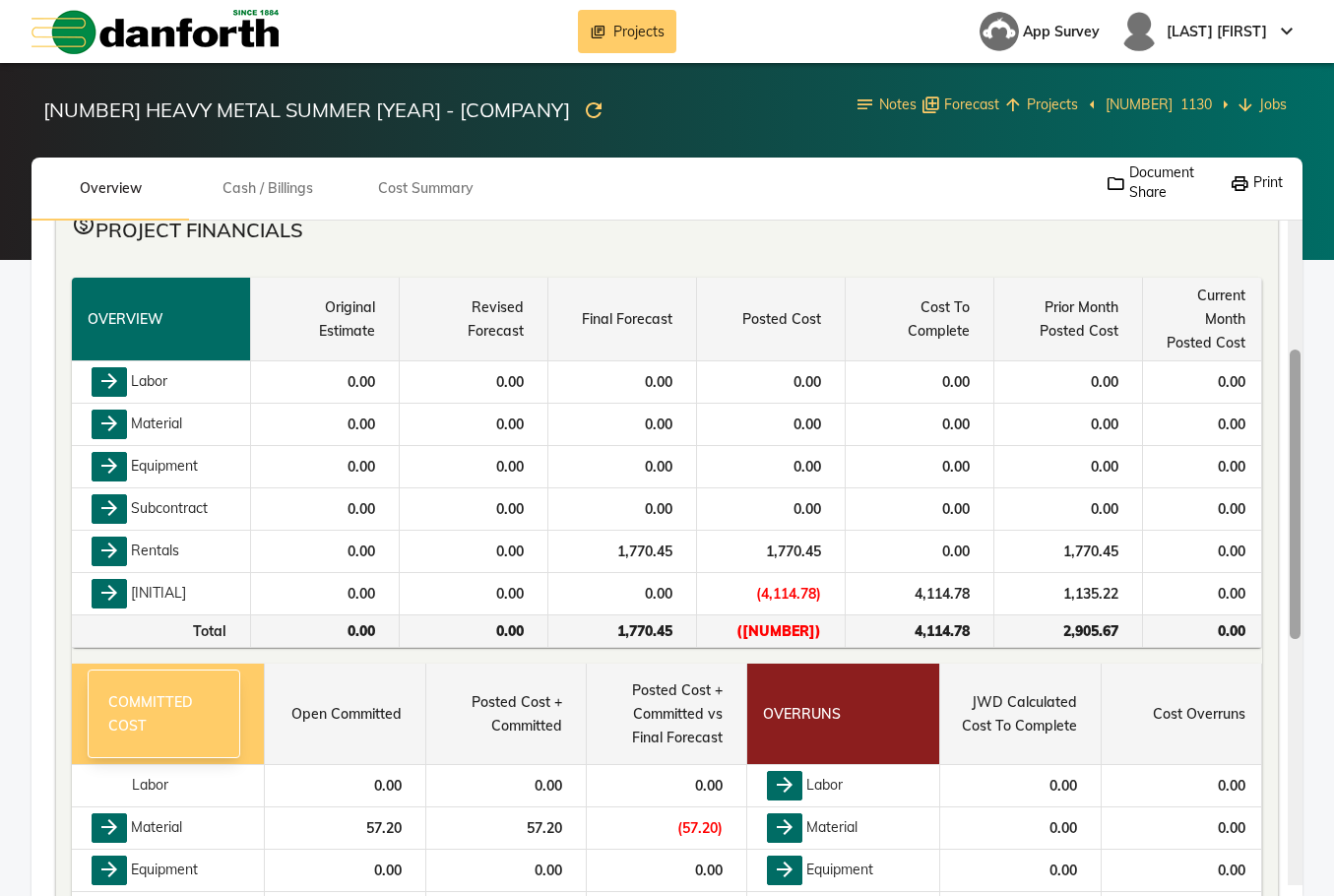 scroll, scrollTop: 391, scrollLeft: 0, axis: vertical 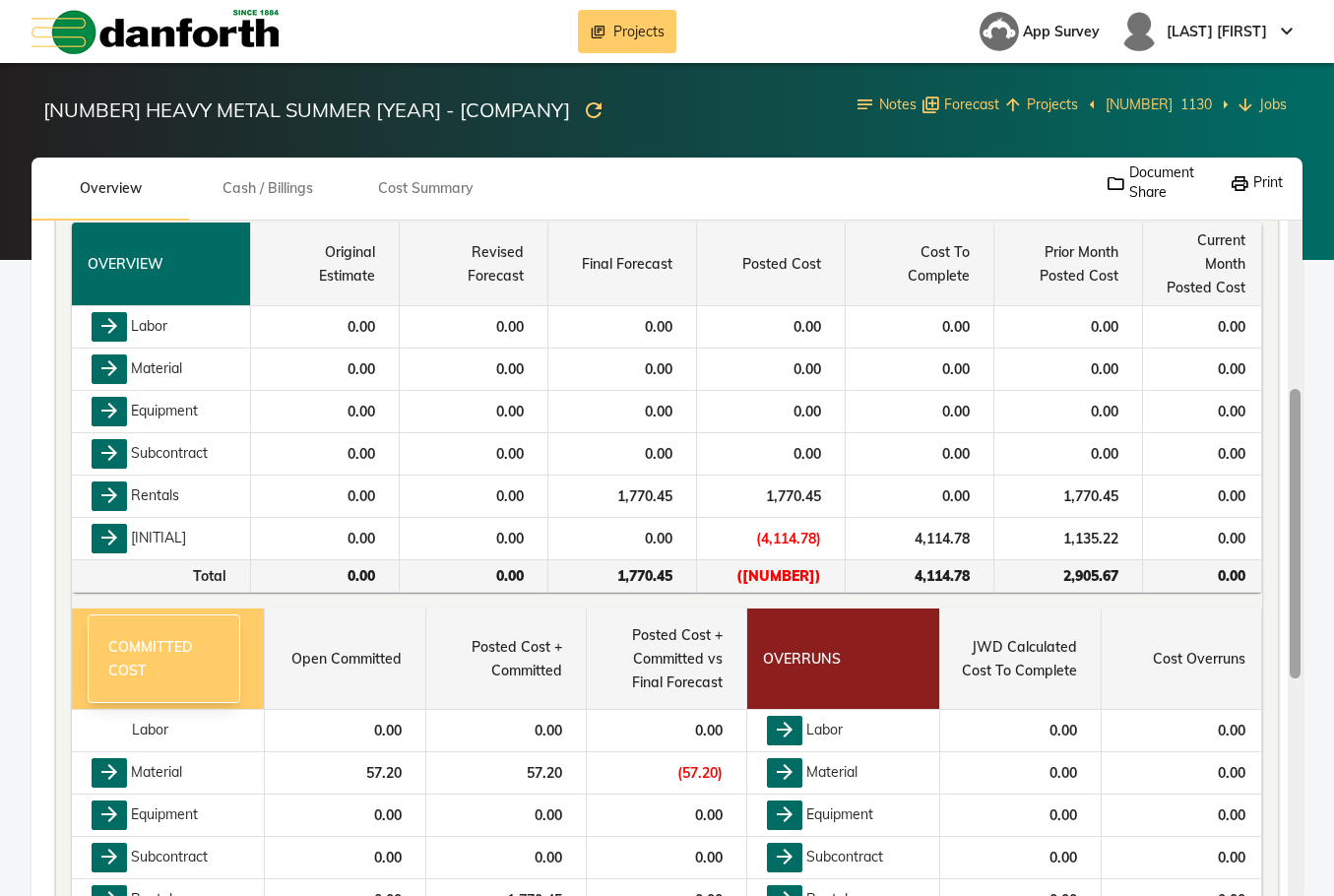 drag, startPoint x: 1296, startPoint y: 338, endPoint x: 1302, endPoint y: 506, distance: 168.10711 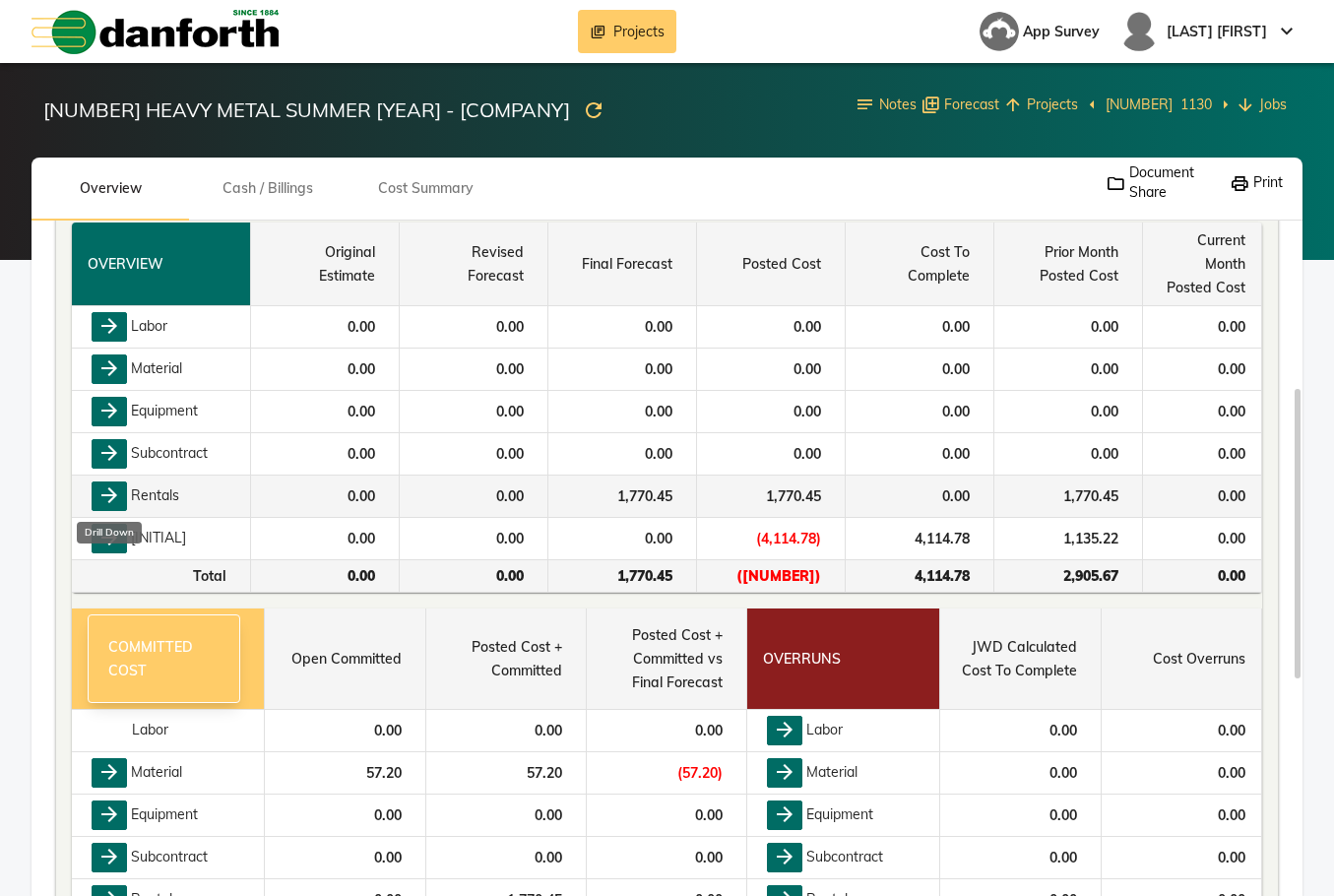 click on "arrow_forward" at bounding box center [109, 496] 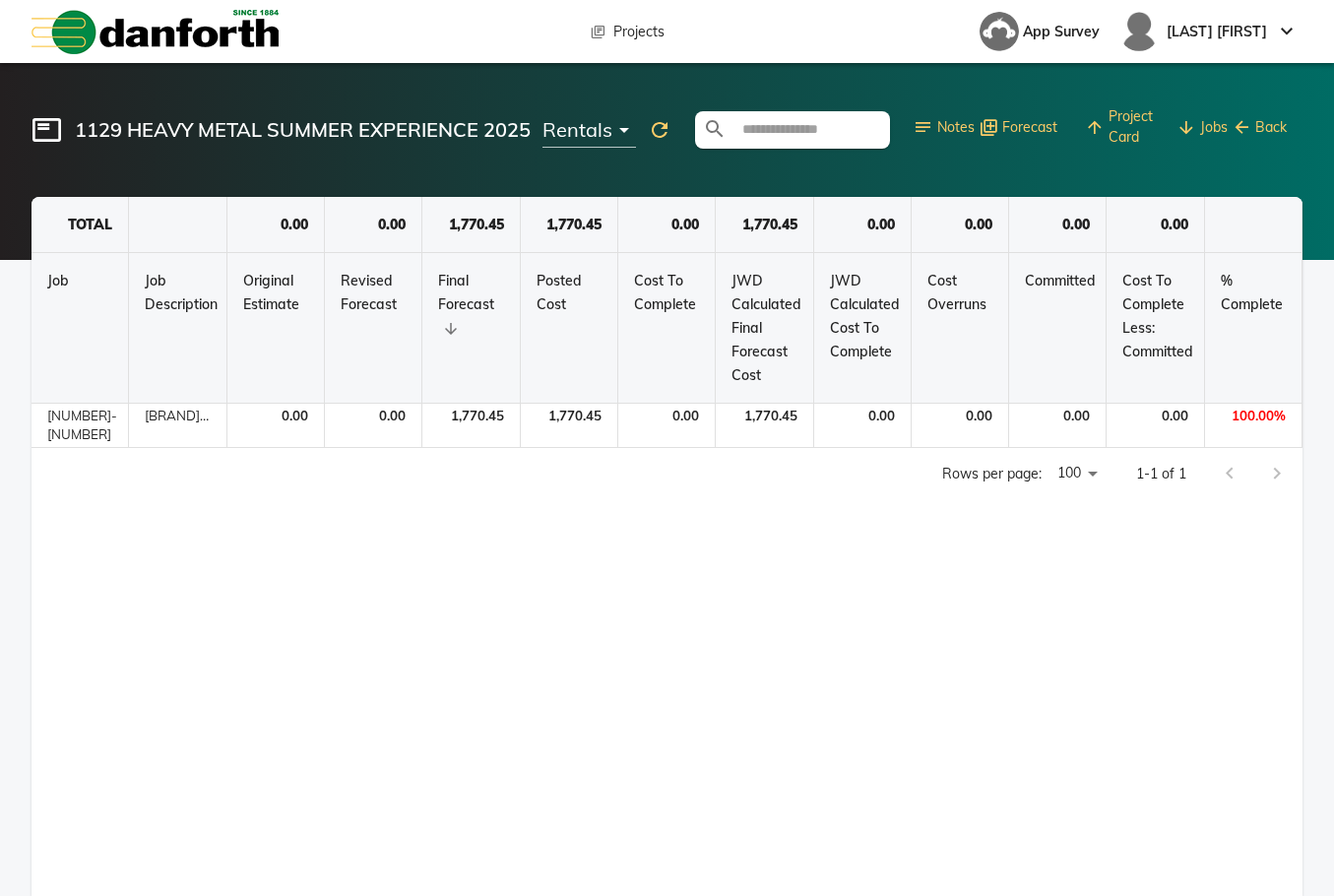click on "Rows per page: [NUMBER] *** [NUMBER]-[NUMBER] of [NUMBER]" at bounding box center (667, 474) 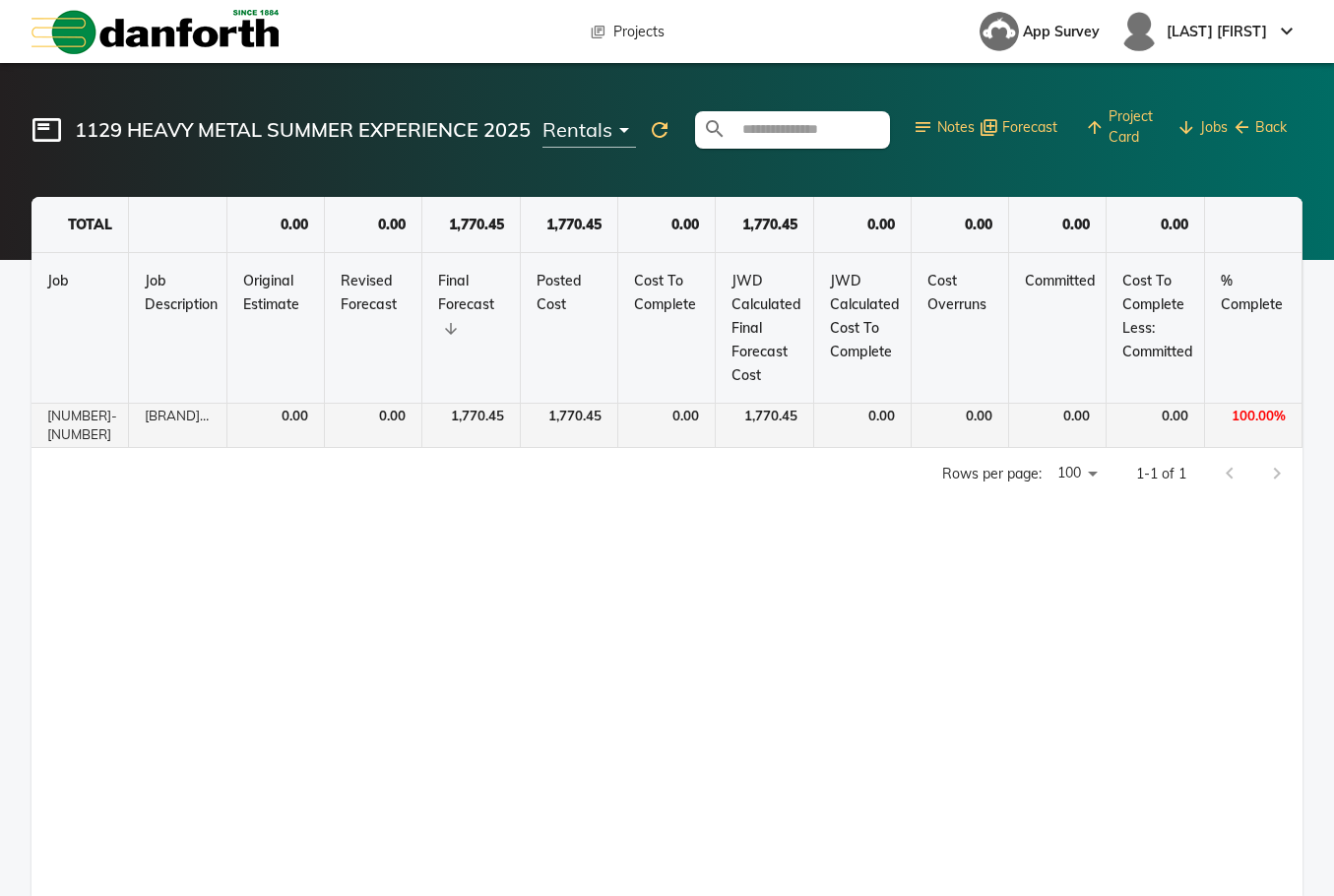 click on "[BRAND] [MONTH] [YEAR]" at bounding box center [177, 425] 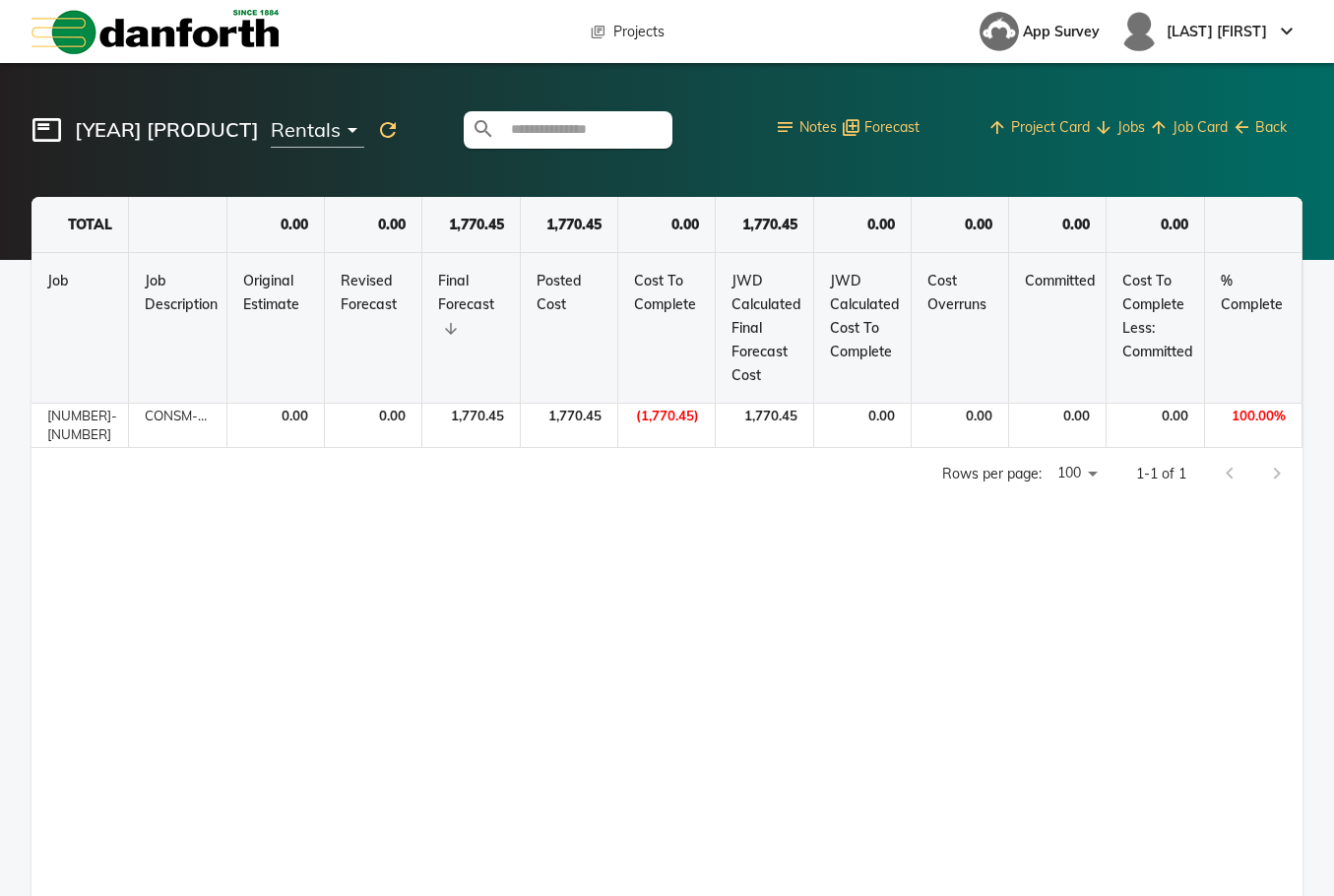 click on "**********" at bounding box center [667, 546] 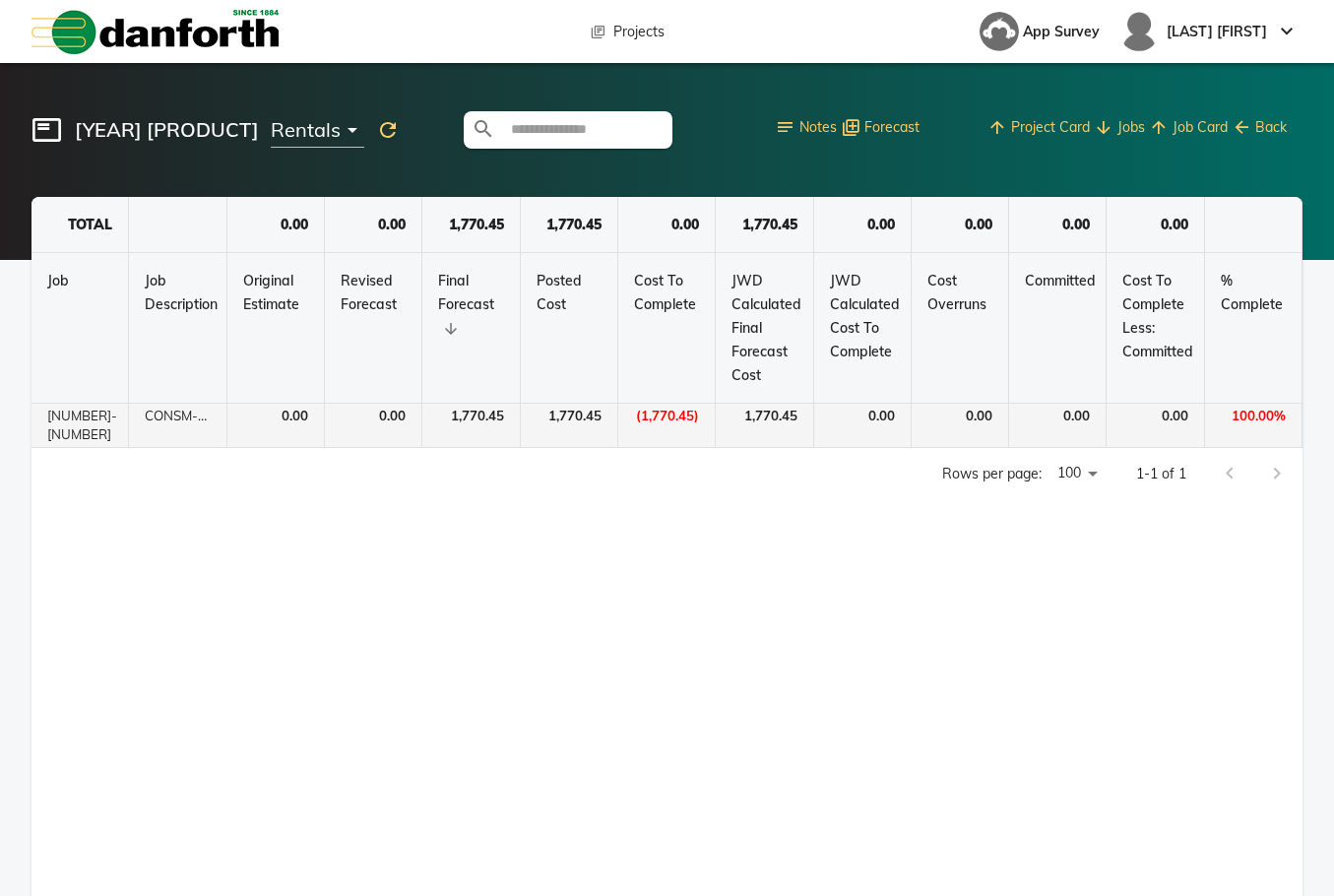 click on "1,770.45" at bounding box center [764, 425] 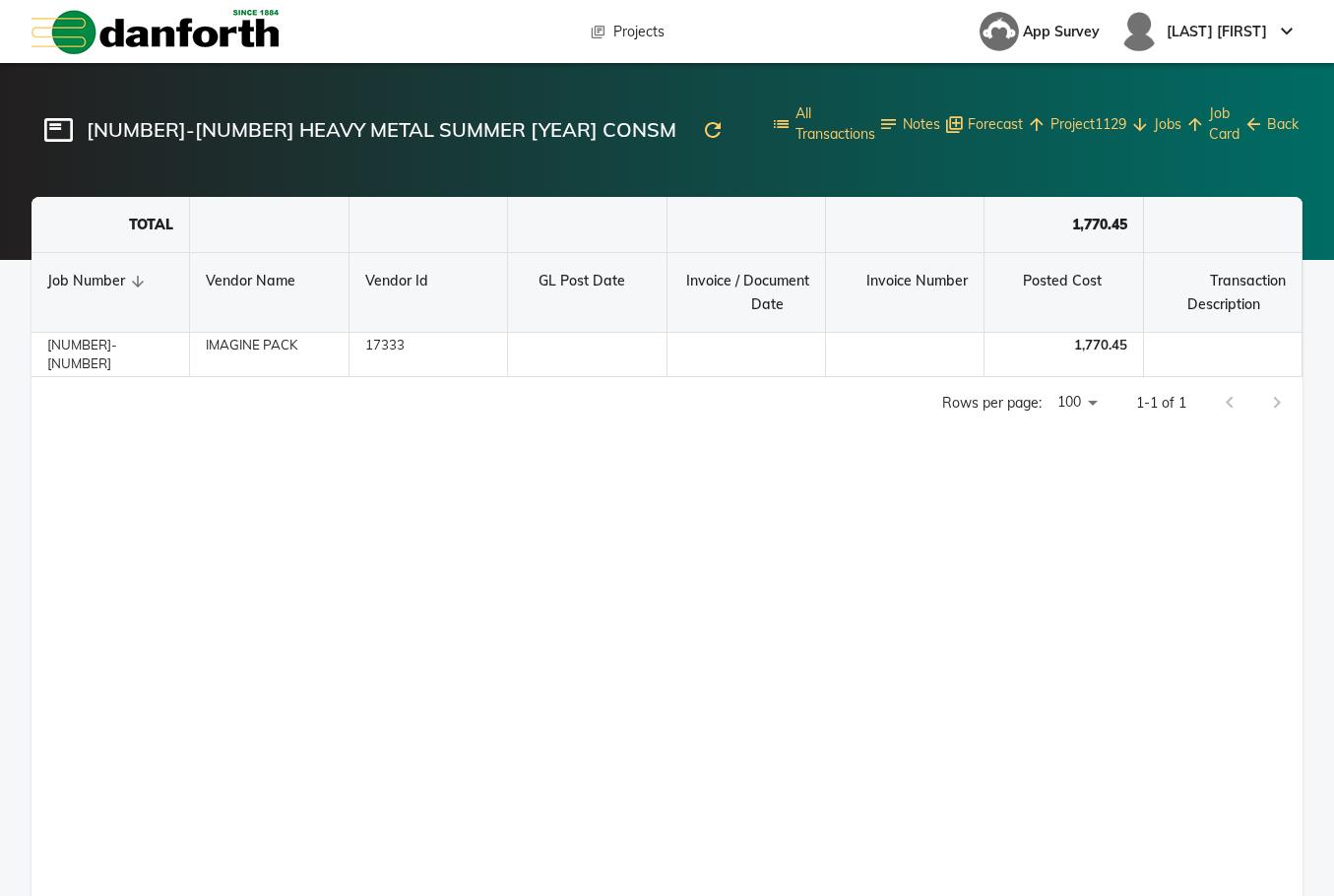 click on "TOTAL [NUMBER] Job Number Vendor Name Vendor Id GL Post Date Invoice / Document Date Invoice Number Posted Cost Transaction Description [NUMBER] [BRAND] [NUMBER] [NUMBER] Job Number ******* ​ [NUMBER] [BRAND] Rows per page: [NUMBER] *** [NUMBER]-[NUMBER] of [NUMBER]" at bounding box center [667, 546] 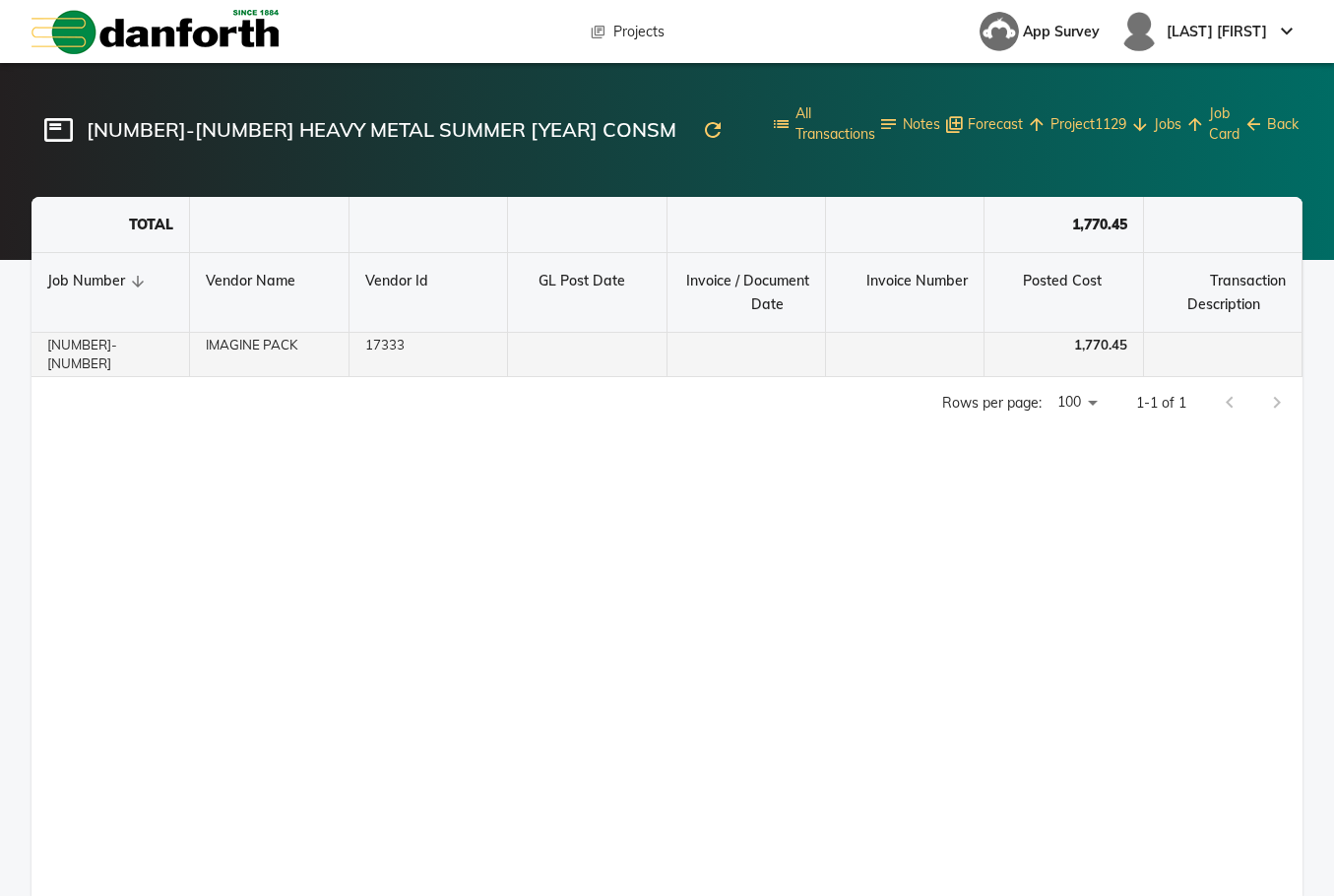 click on "IMAGINE PACK" at bounding box center [269, 354] 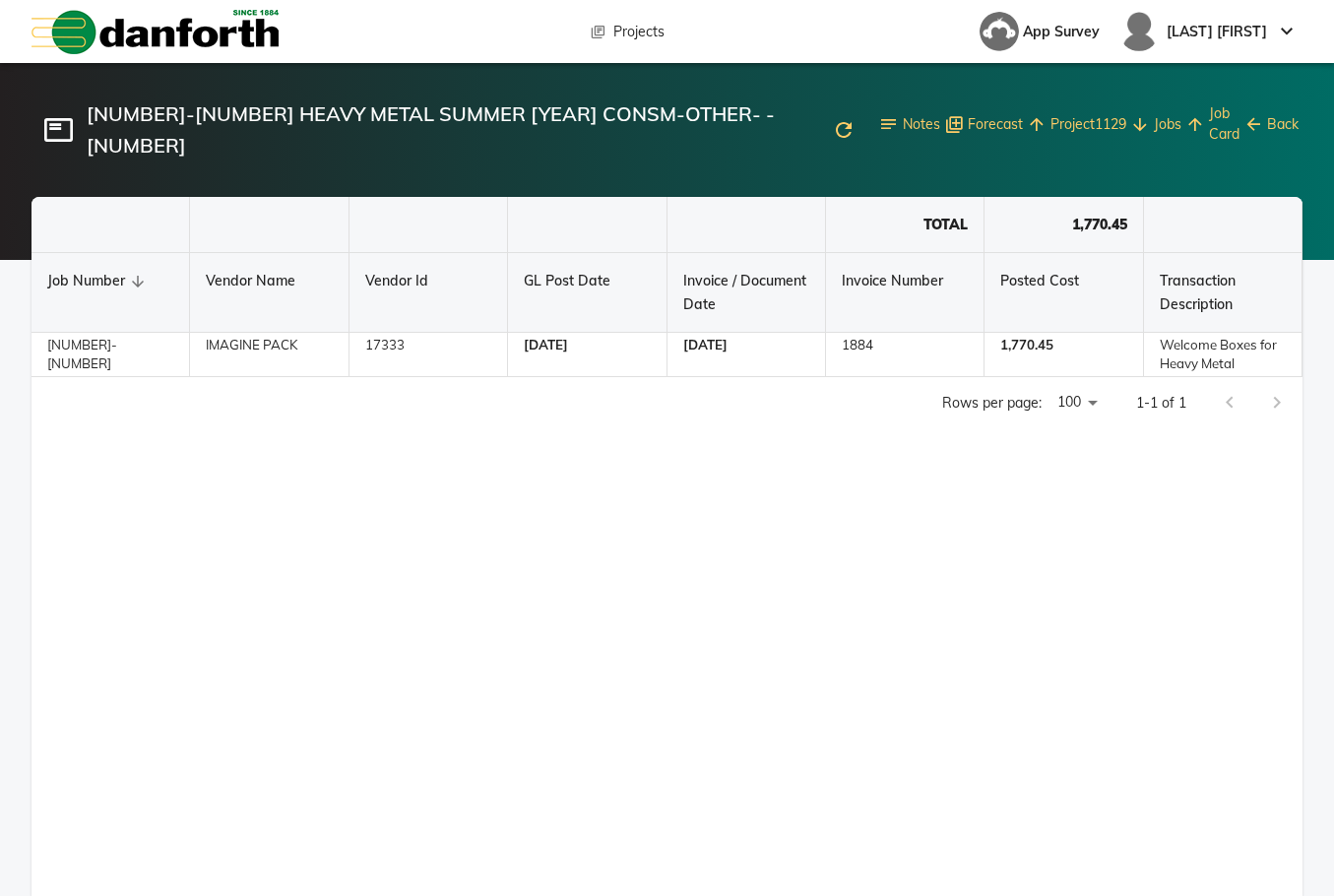 click on "TOTAL 1,770.45 Job Number Vendor Name Vendor Id GL Post Date Invoice / Document Date Invoice Number Posted Cost Transaction Description 1129-100          IMAGINE PACK                                                      17333           06/30/2025 06/16/2025 1884                  1,770.45 Welcome Boxes for Heavy Metal   Job Number ******* ​ IMAGINE PACK                                                      Welcome Boxes for Heavy Metal   Rows per page: 100 *** 1-1 of 1" at bounding box center [667, 546] 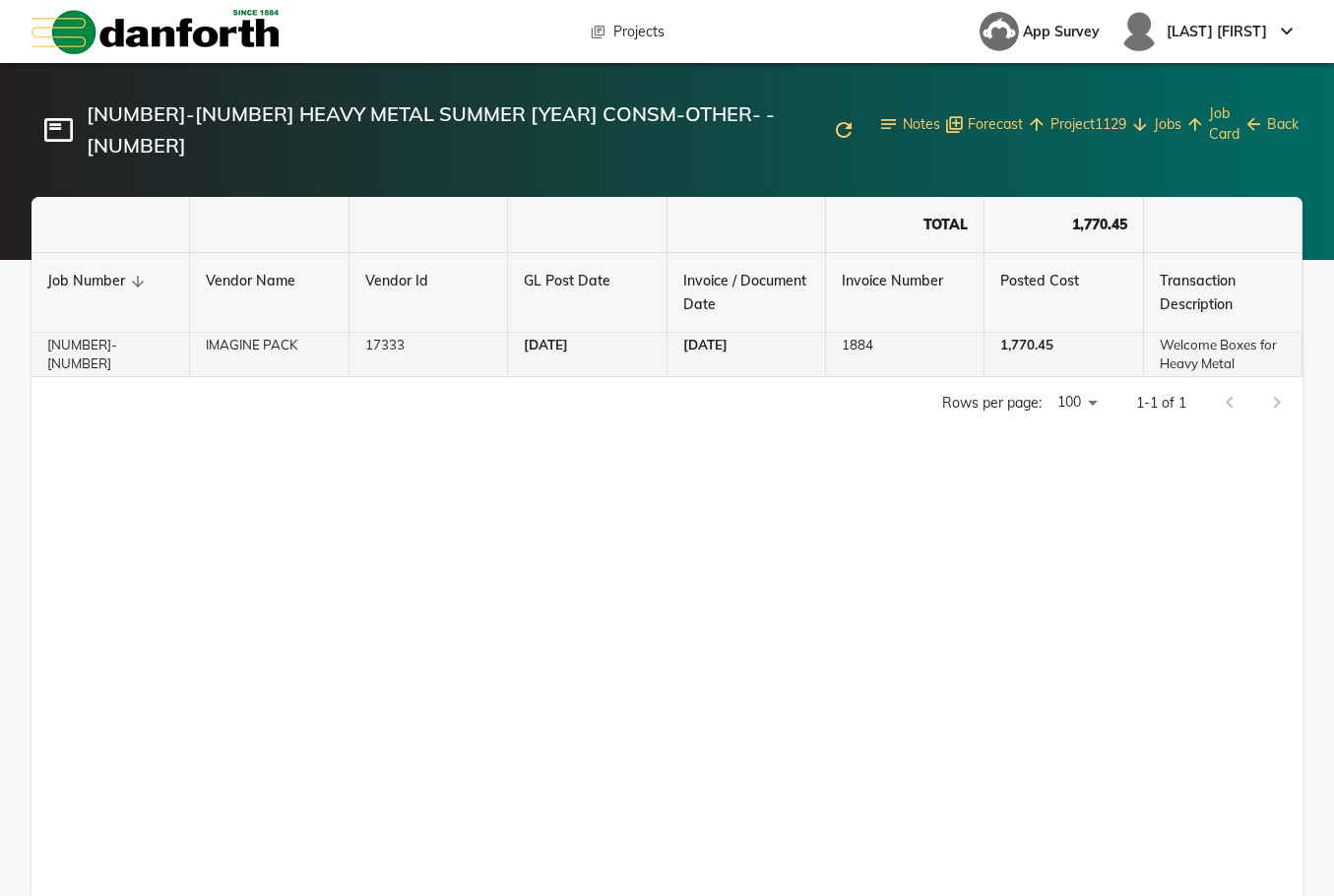 click on "IMAGINE PACK" at bounding box center (269, 354) 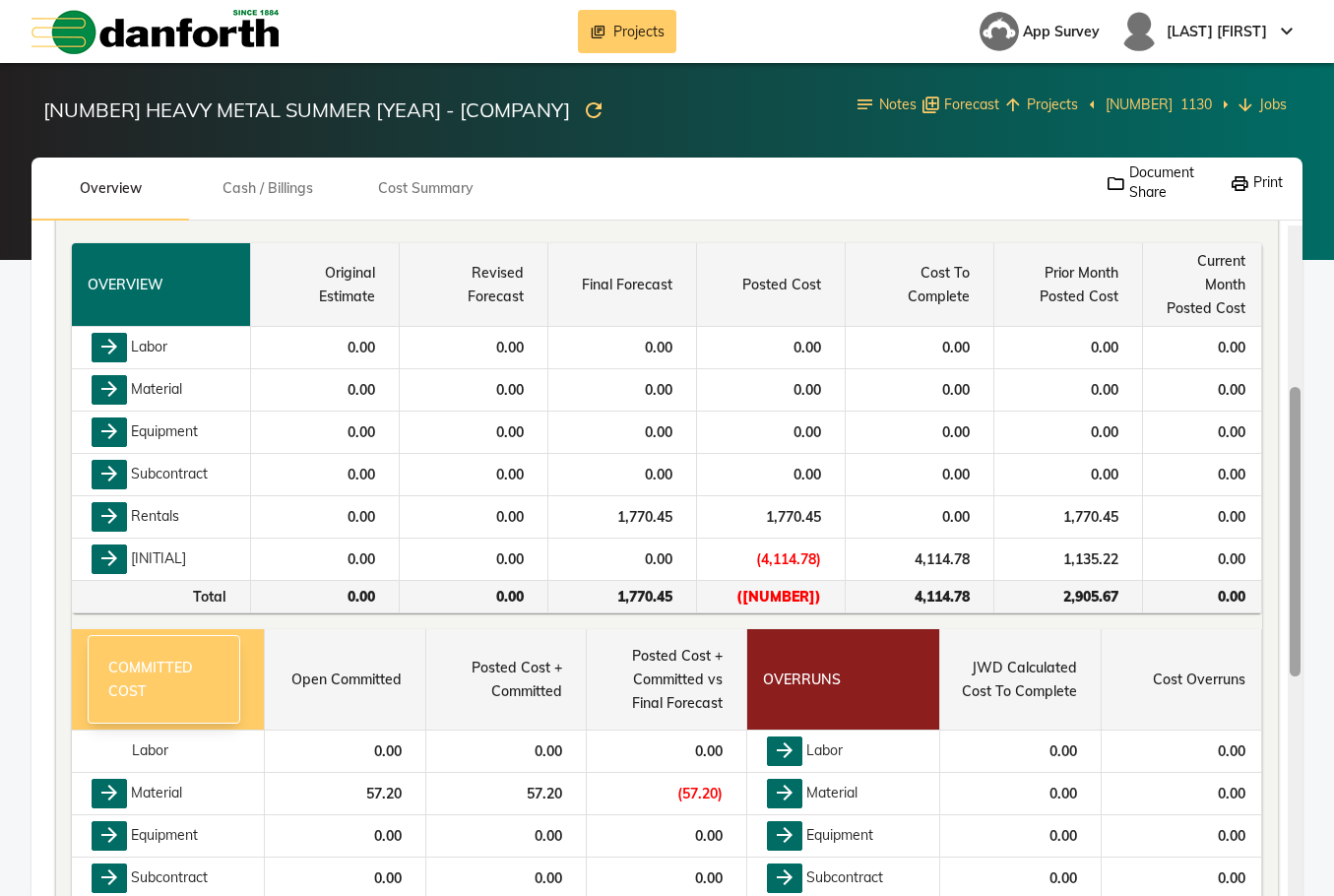 scroll, scrollTop: 375, scrollLeft: 0, axis: vertical 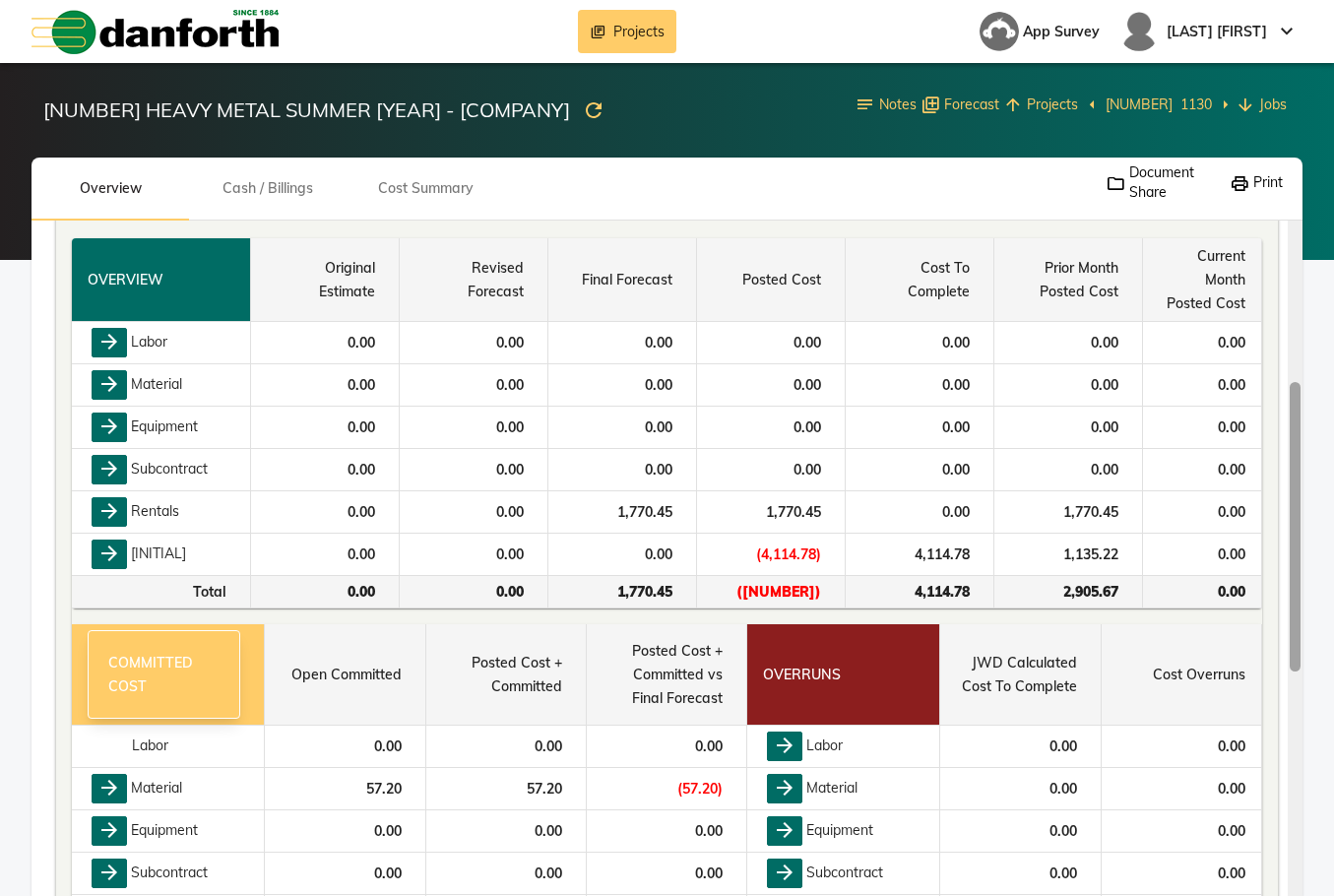 drag, startPoint x: 1295, startPoint y: 291, endPoint x: 1295, endPoint y: 453, distance: 162 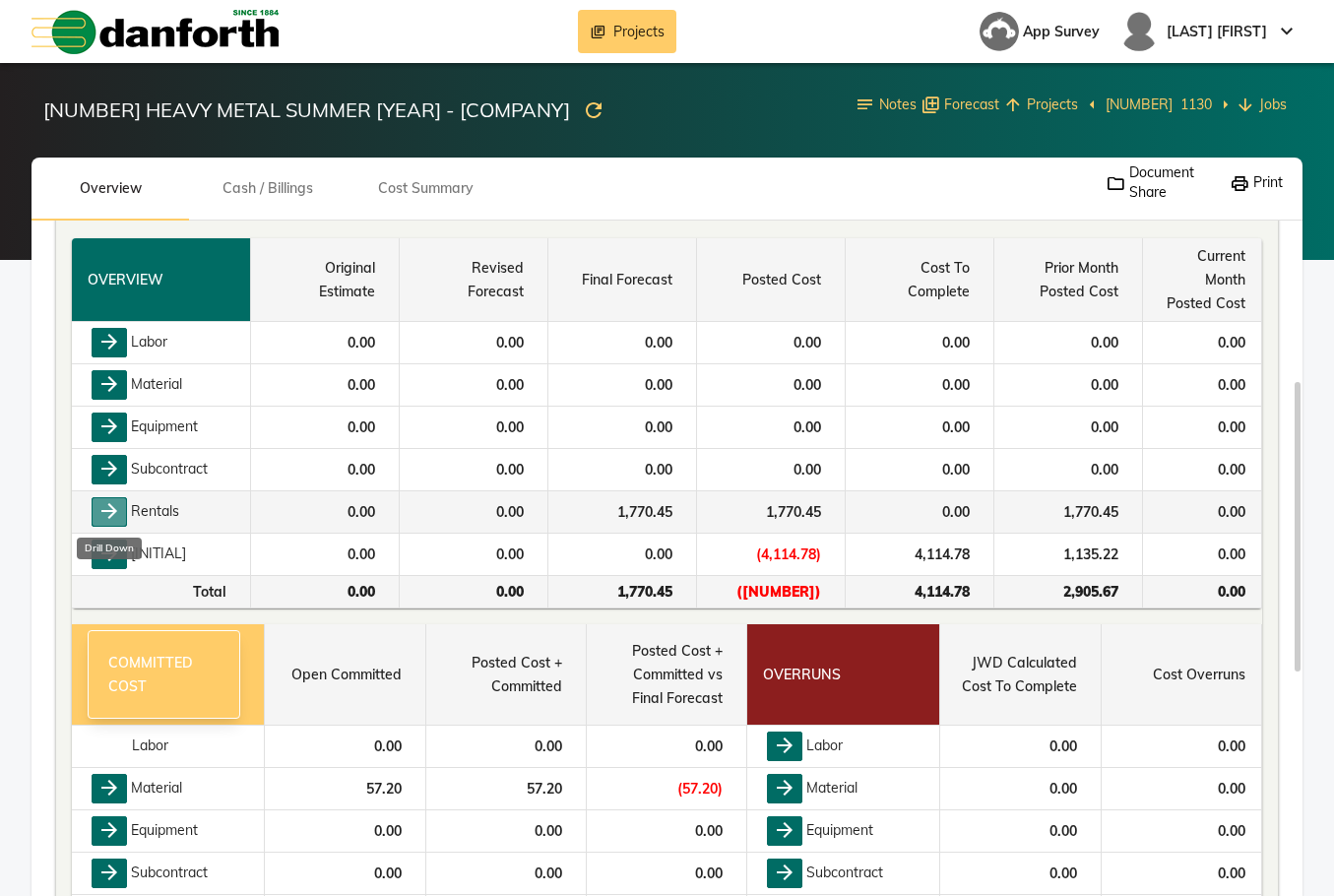 click on "arrow_forward" at bounding box center (109, 512) 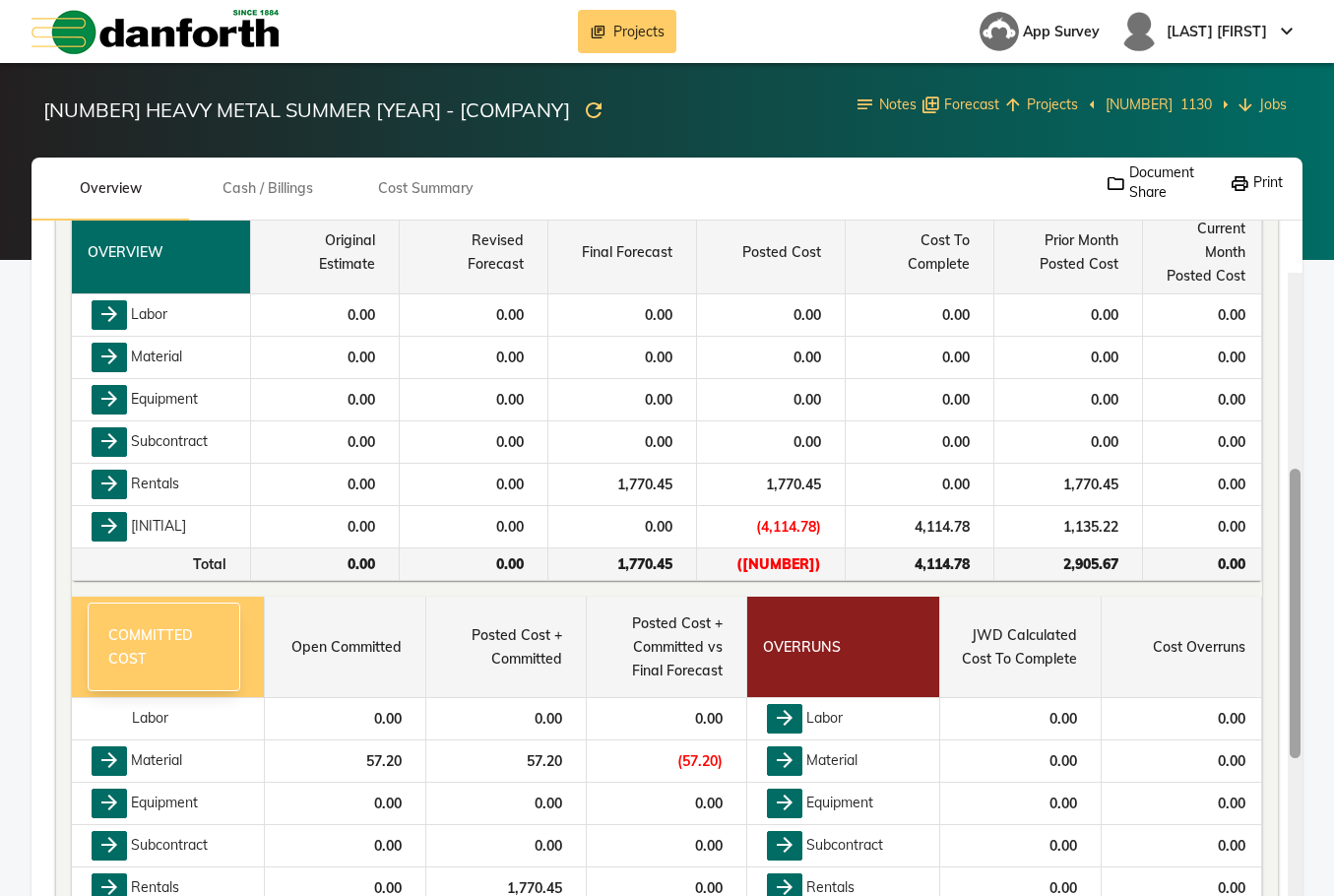 scroll, scrollTop: 480, scrollLeft: 0, axis: vertical 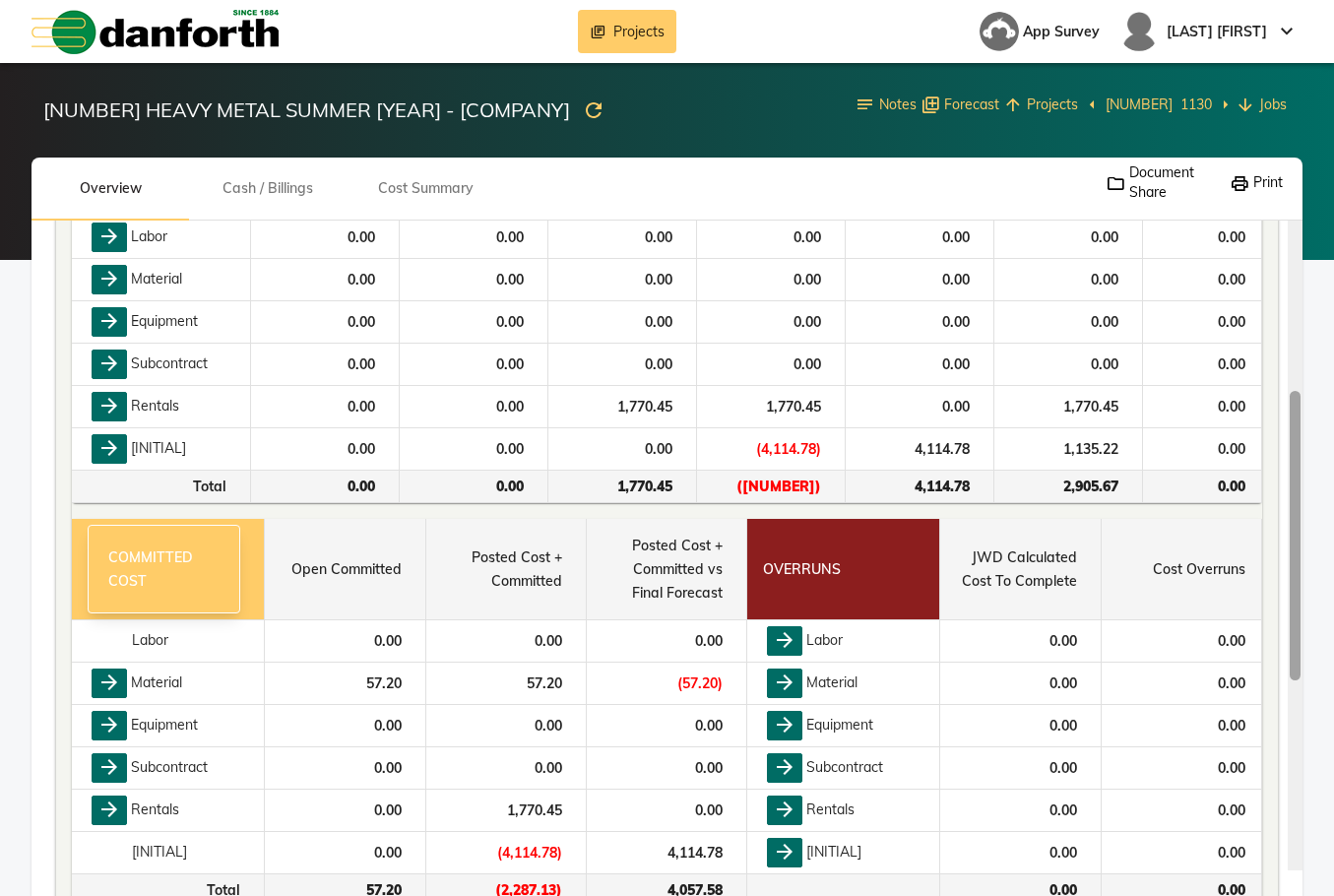 drag, startPoint x: 1293, startPoint y: 318, endPoint x: 1289, endPoint y: 525, distance: 207.03864 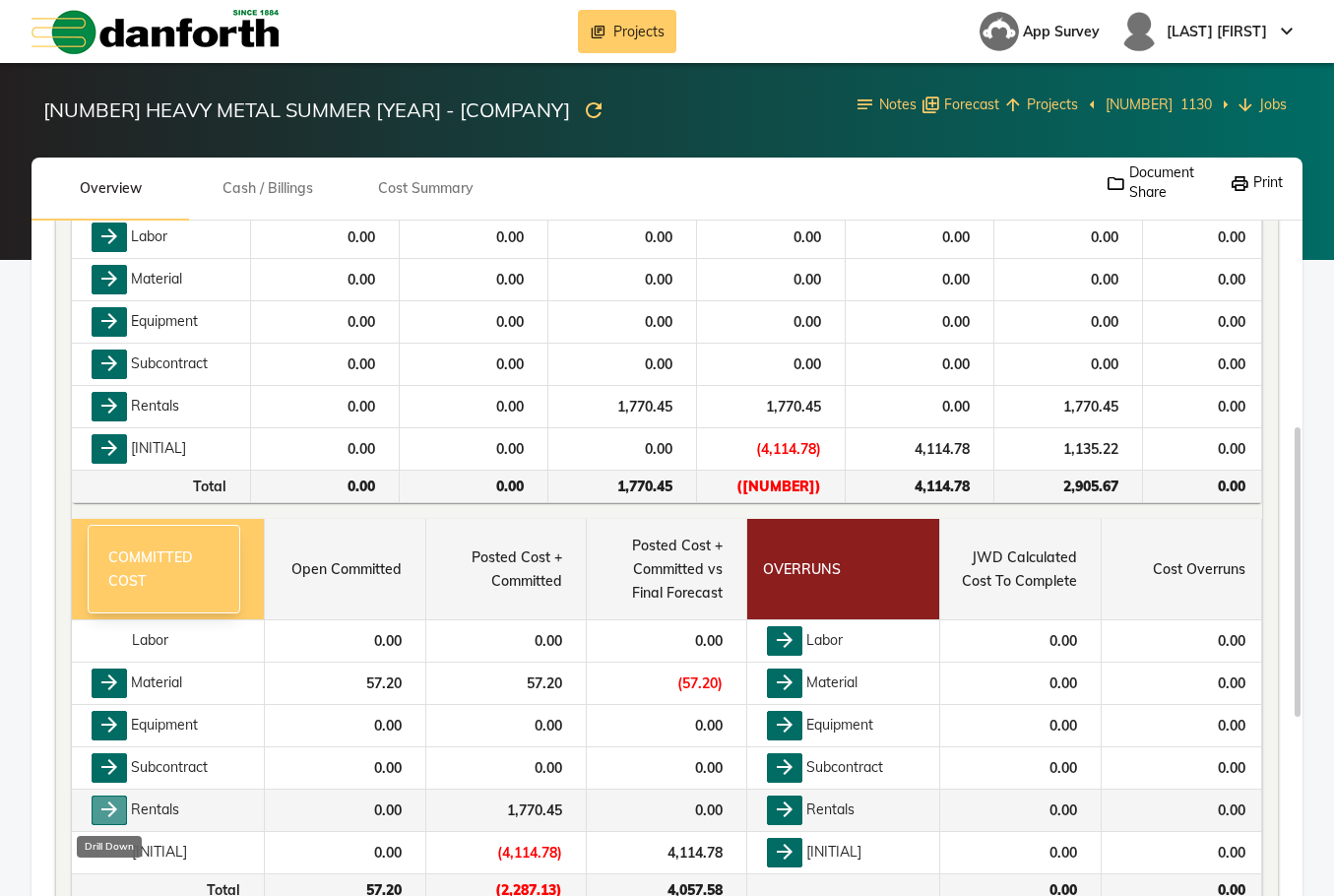 click on "arrow_forward" at bounding box center [109, 810] 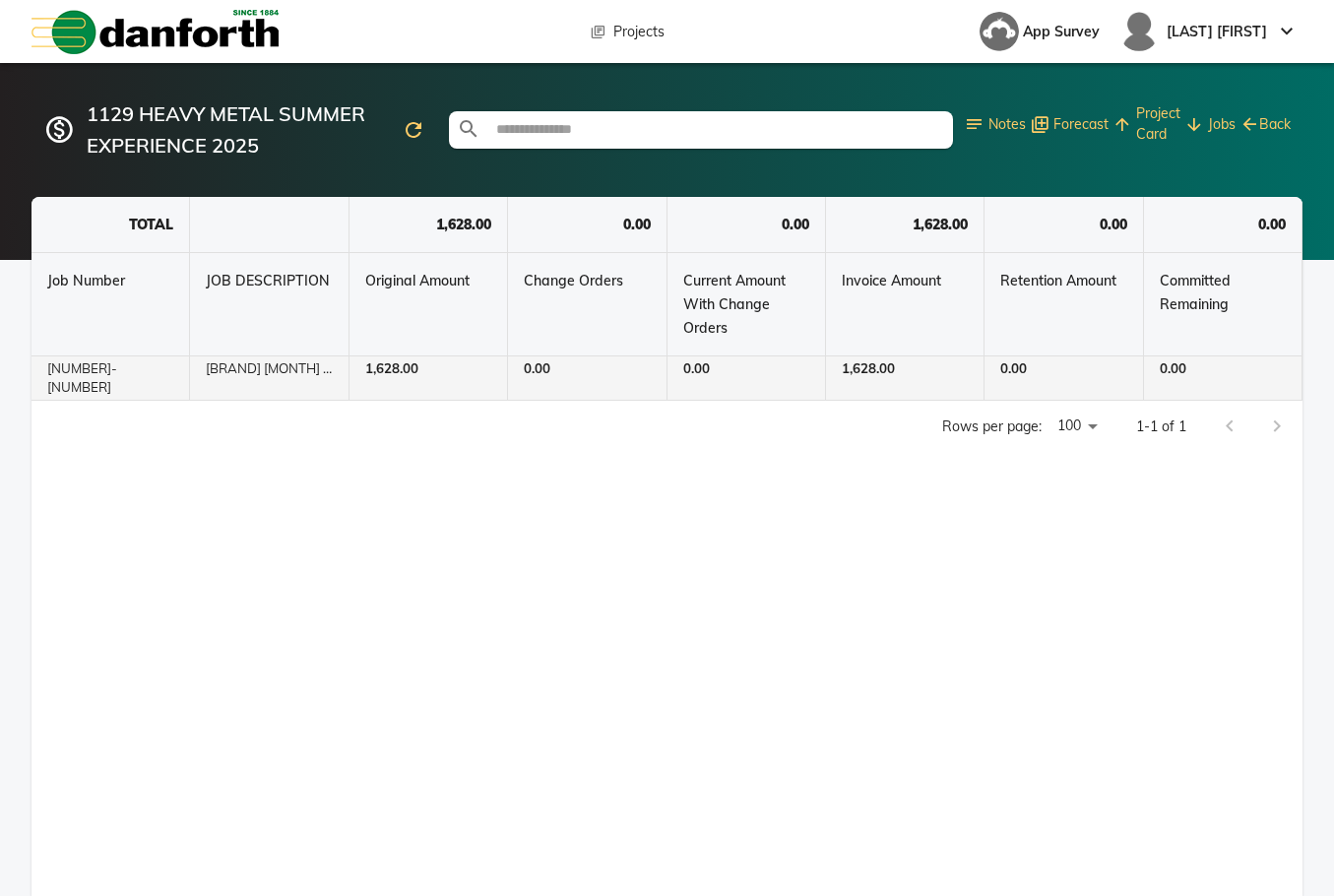 click on "[BRAND] [MONTH] [YEAR]" at bounding box center (269, 378) 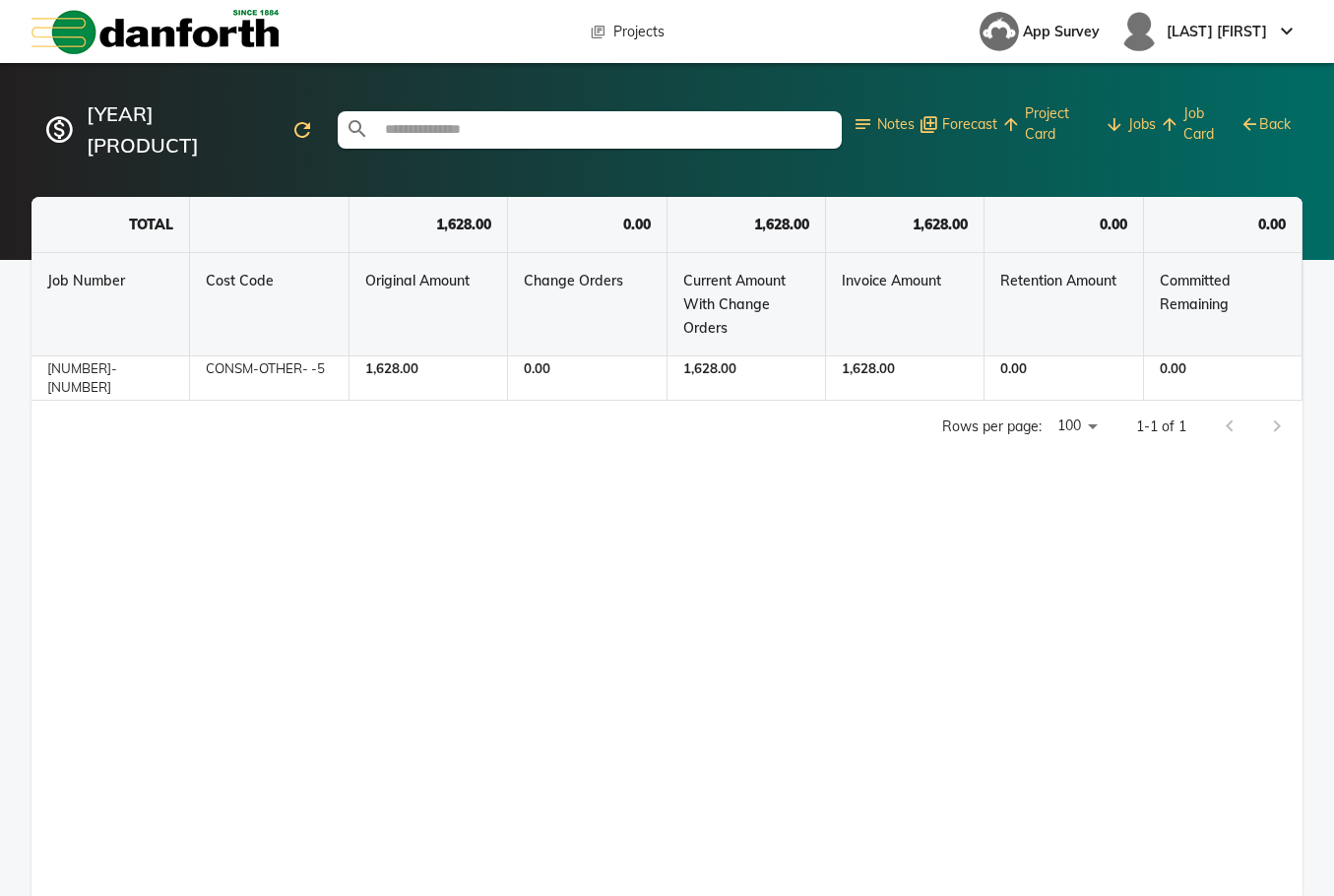 click on "CONSM-OTHER-   -5" at bounding box center (269, 378) 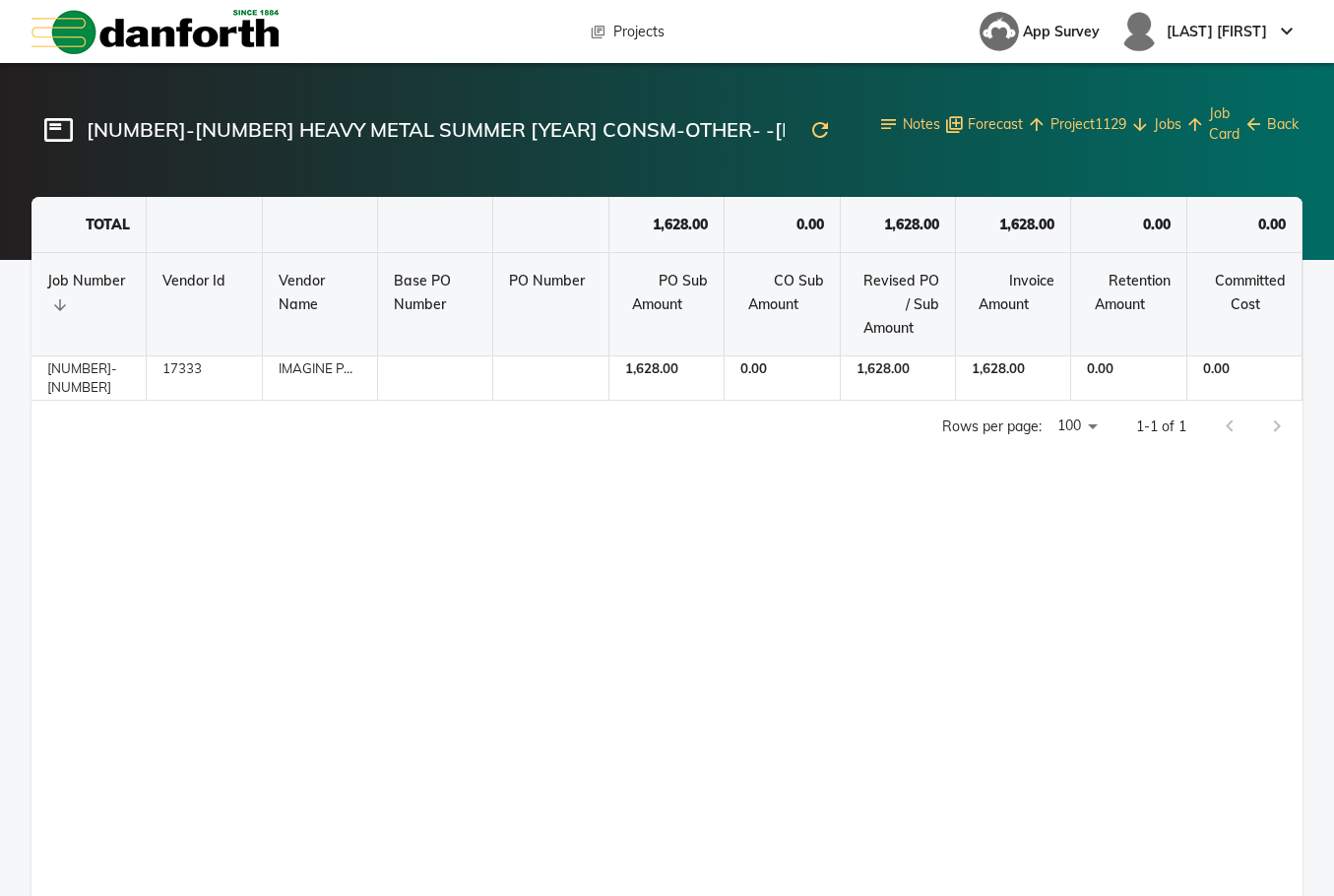 click on "17333" at bounding box center [204, 378] 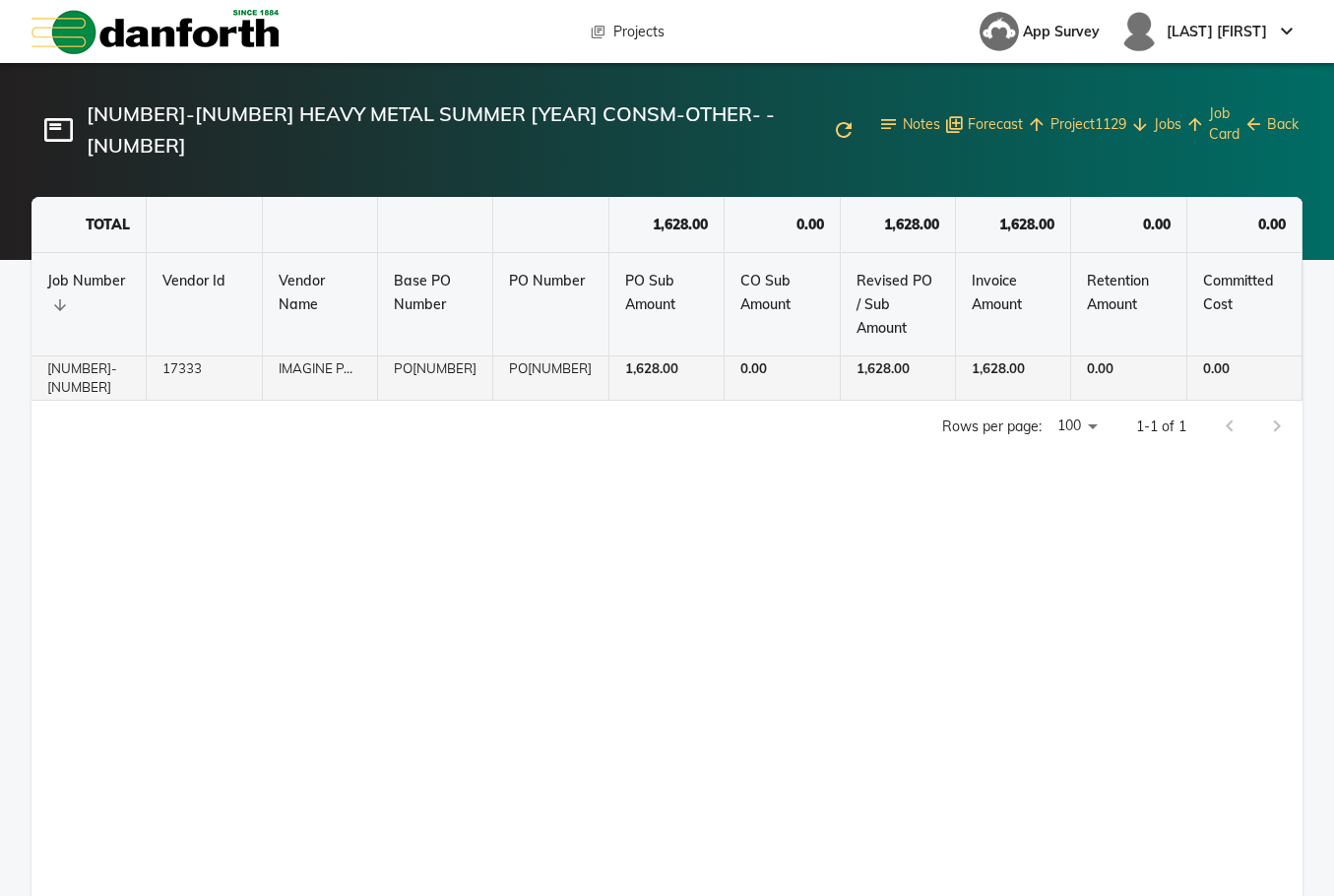 click on "IMAGINE PACK" at bounding box center [320, 378] 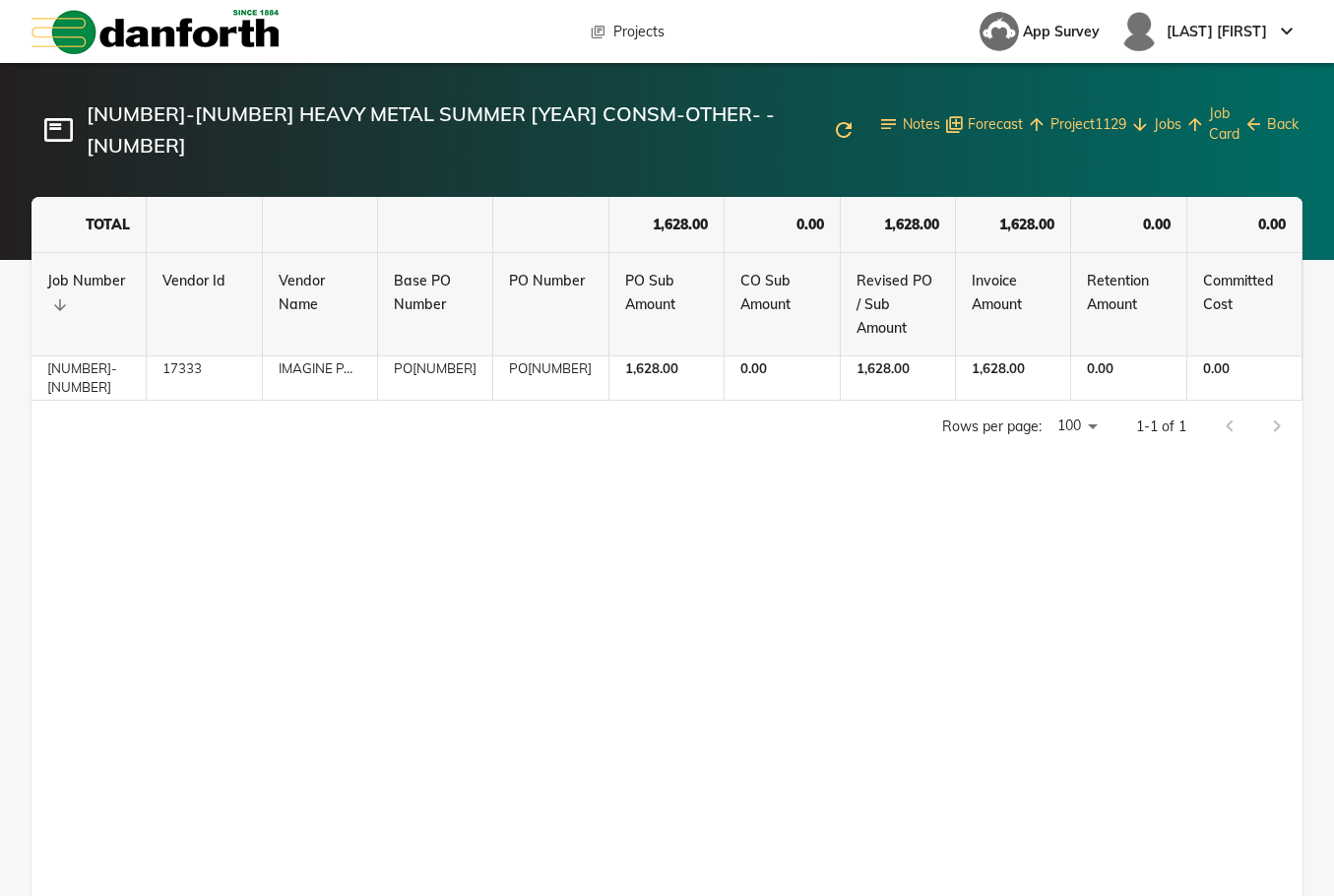 click on "TOTAL 1,628.00 0.00 1,628.00 1,628.00 0.00 0.00 Job Number Vendor Id Vendor Name Base PO Number PO Number PO Sub Amount CO Sub Amount Revised PO / Sub Amount Invoice Amount Retention Amount Committed Cost 1129-100          17333           IMAGINE PACK                                                      PO931945          PO931945 1,628.00 0.00 1,628.00 1,628.00 0.00 0.00 Job Number ******* ​ 1129-100          IMAGINE PACK                                                      Rows per page: 100 *** 1-1 of 1" at bounding box center (667, 546) 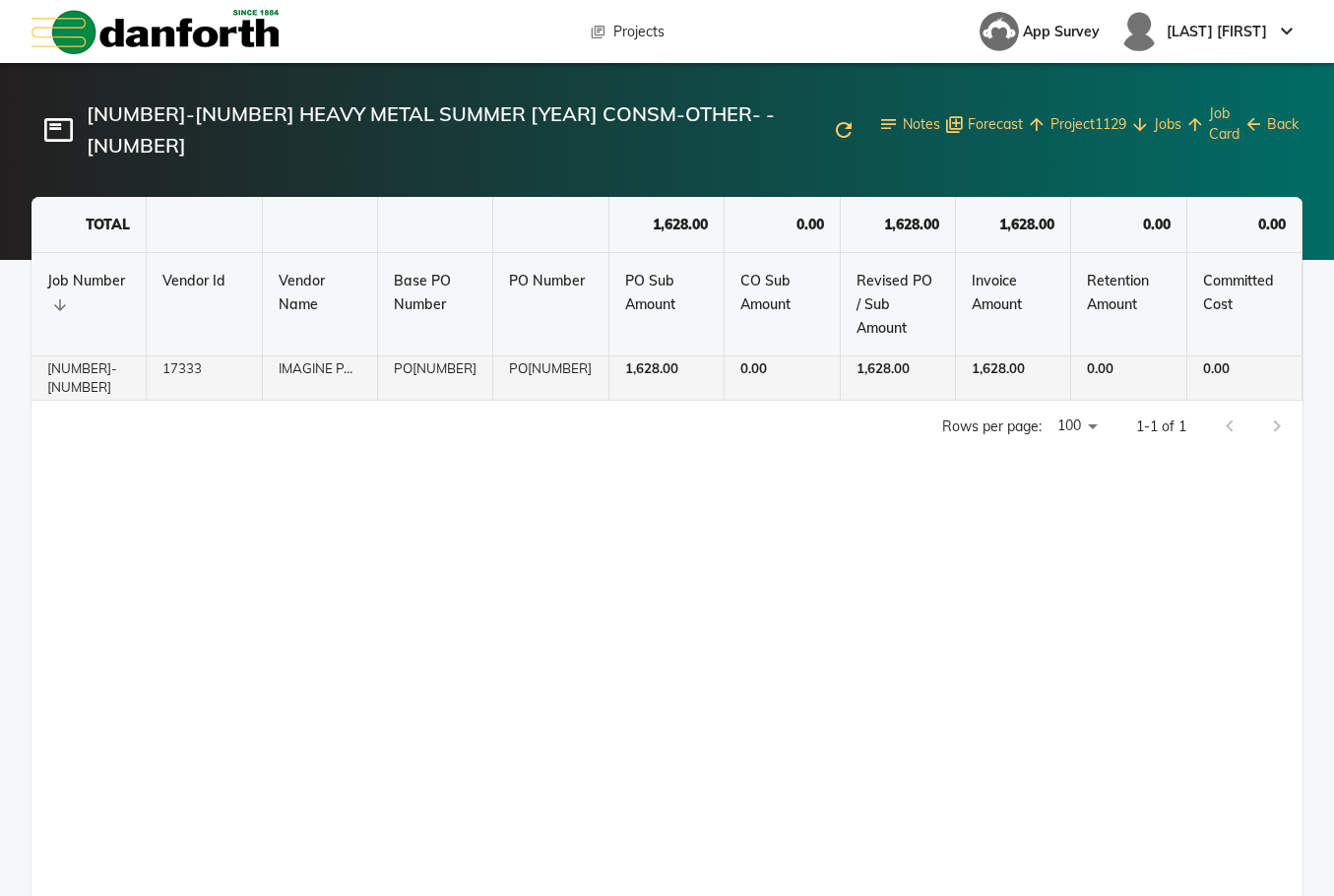 click on "PO[NUMBER]" at bounding box center (435, 378) 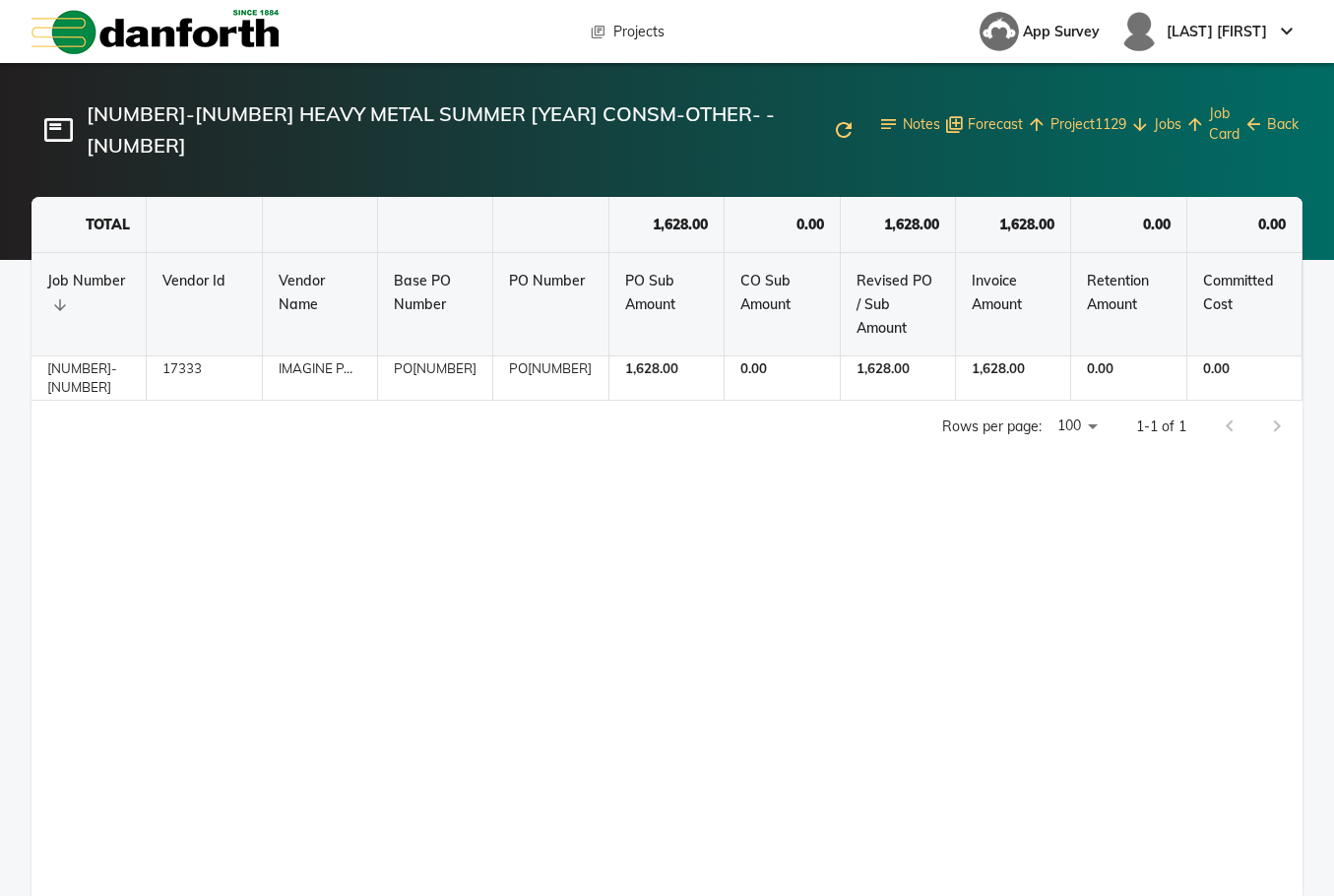 click on "TOTAL 1,628.00 0.00 1,628.00 1,628.00 0.00 0.00 Job Number Vendor Id Vendor Name Base PO Number PO Number PO Sub Amount CO Sub Amount Revised PO / Sub Amount Invoice Amount Retention Amount Committed Cost 1129-100          17333           IMAGINE PACK                                                      PO931945          PO931945 1,628.00 0.00 1,628.00 1,628.00 0.00 0.00 Job Number ******* ​ 1129-100          IMAGINE PACK                                                      Rows per page: 100 *** 1-1 of 1" at bounding box center [667, 546] 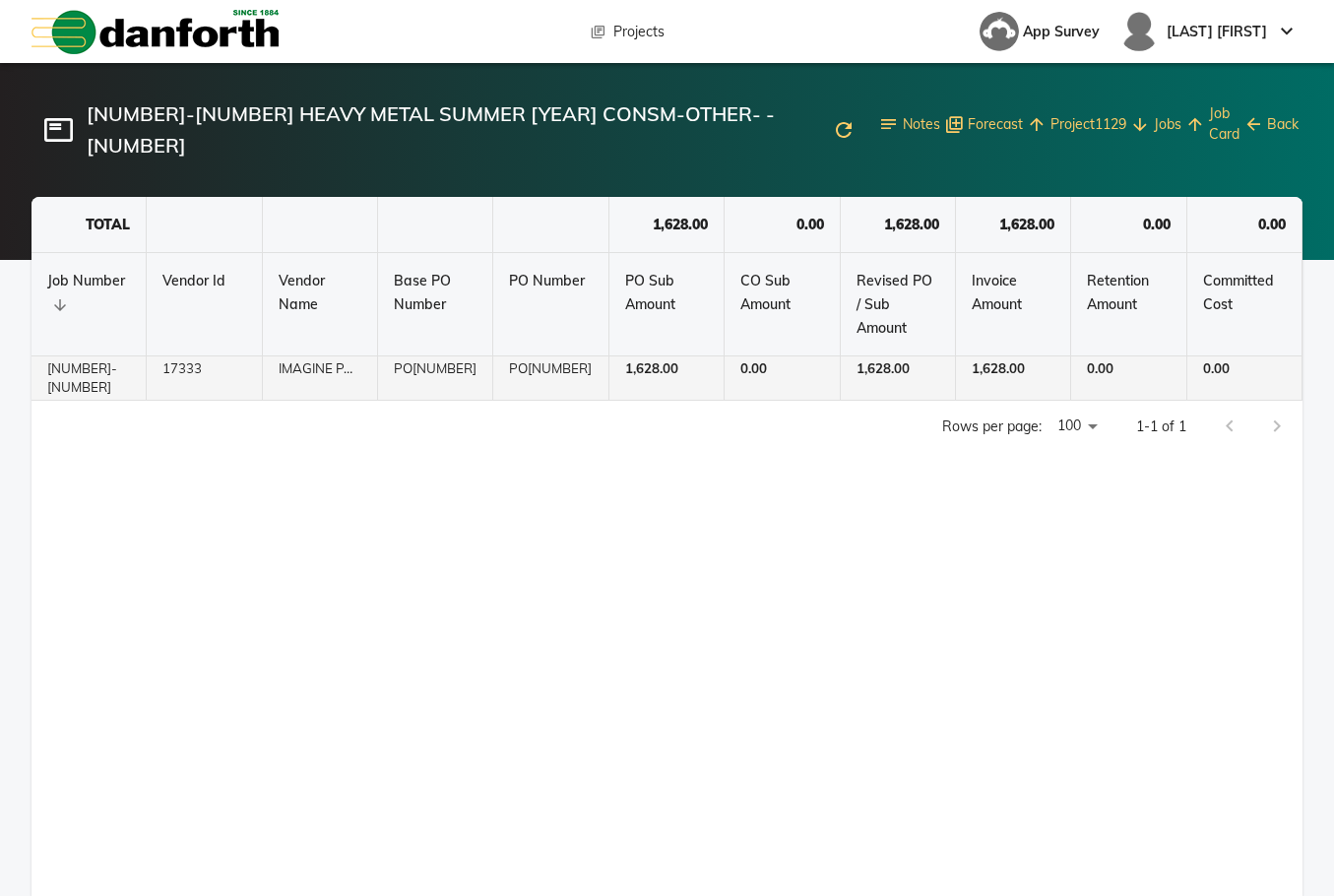 click on "PO[NUMBER]" at bounding box center (550, 378) 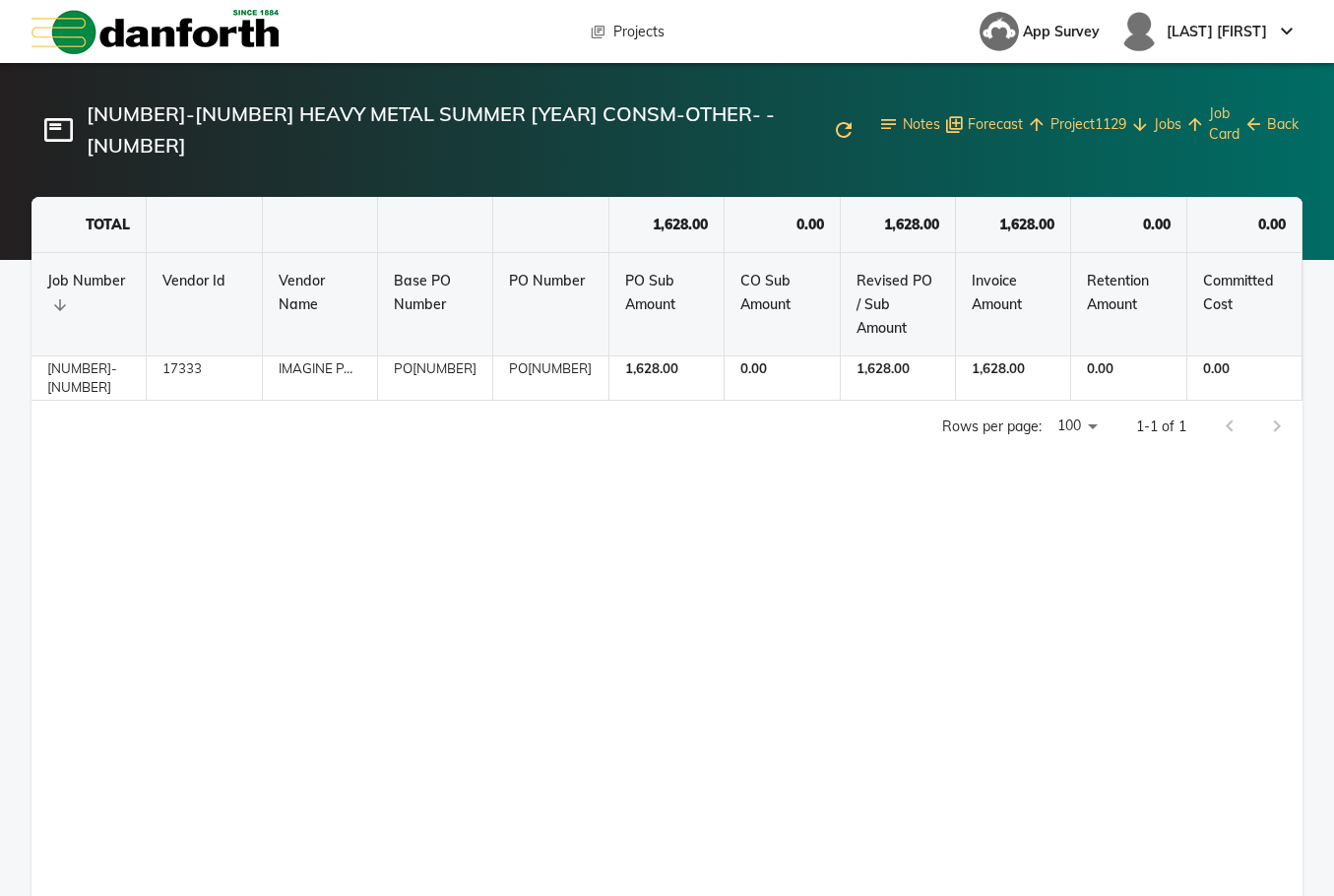 click on "TOTAL 1,628.00 0.00 1,628.00 1,628.00 0.00 0.00 Job Number Vendor Id Vendor Name Base PO Number PO Number PO Sub Amount CO Sub Amount Revised PO / Sub Amount Invoice Amount Retention Amount Committed Cost 1129-100          17333           IMAGINE PACK                                                      PO931945          PO931945 1,628.00 0.00 1,628.00 1,628.00 0.00 0.00 Job Number ******* ​ 1129-100          IMAGINE PACK                                                      Rows per page: 100 *** 1-1 of 1" at bounding box center (667, 546) 